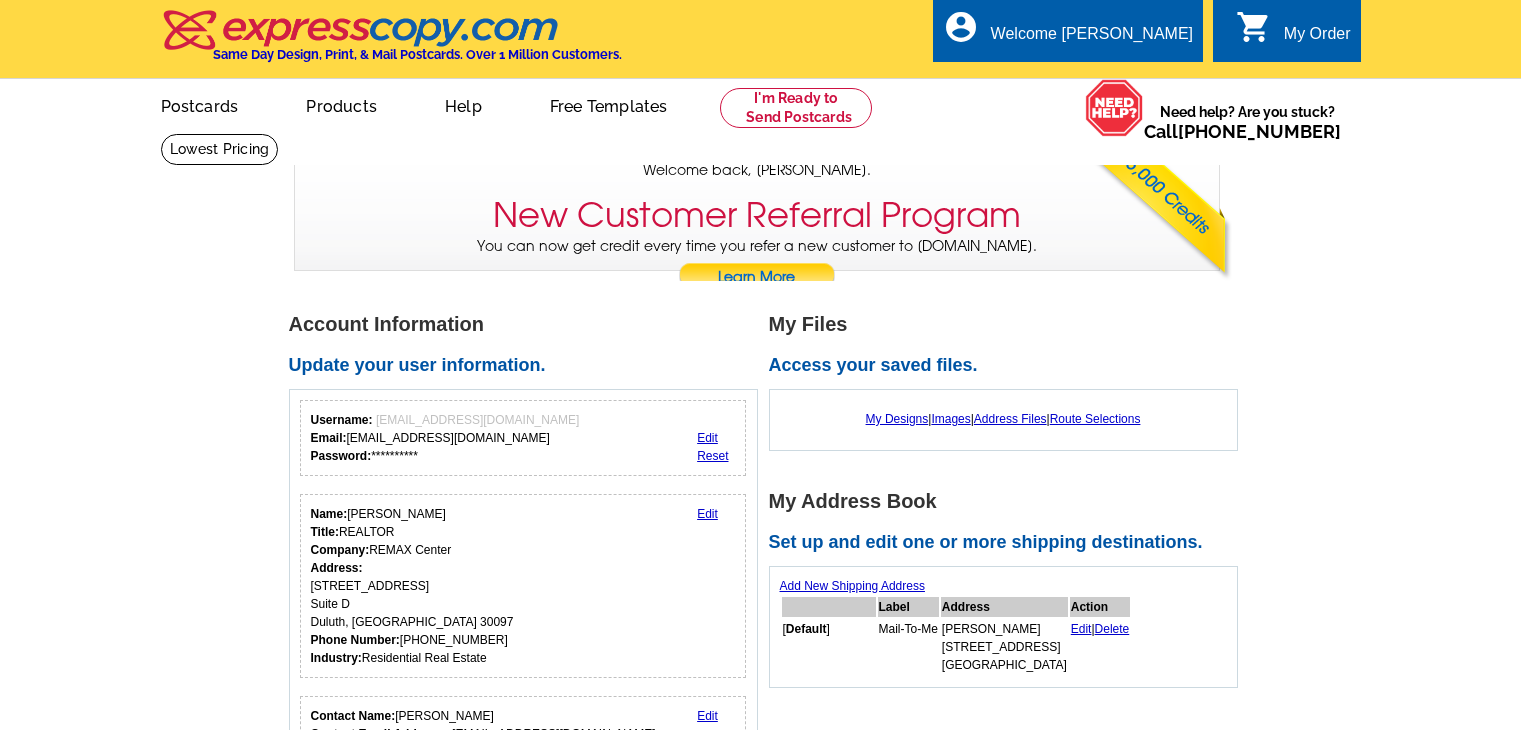 scroll, scrollTop: 0, scrollLeft: 0, axis: both 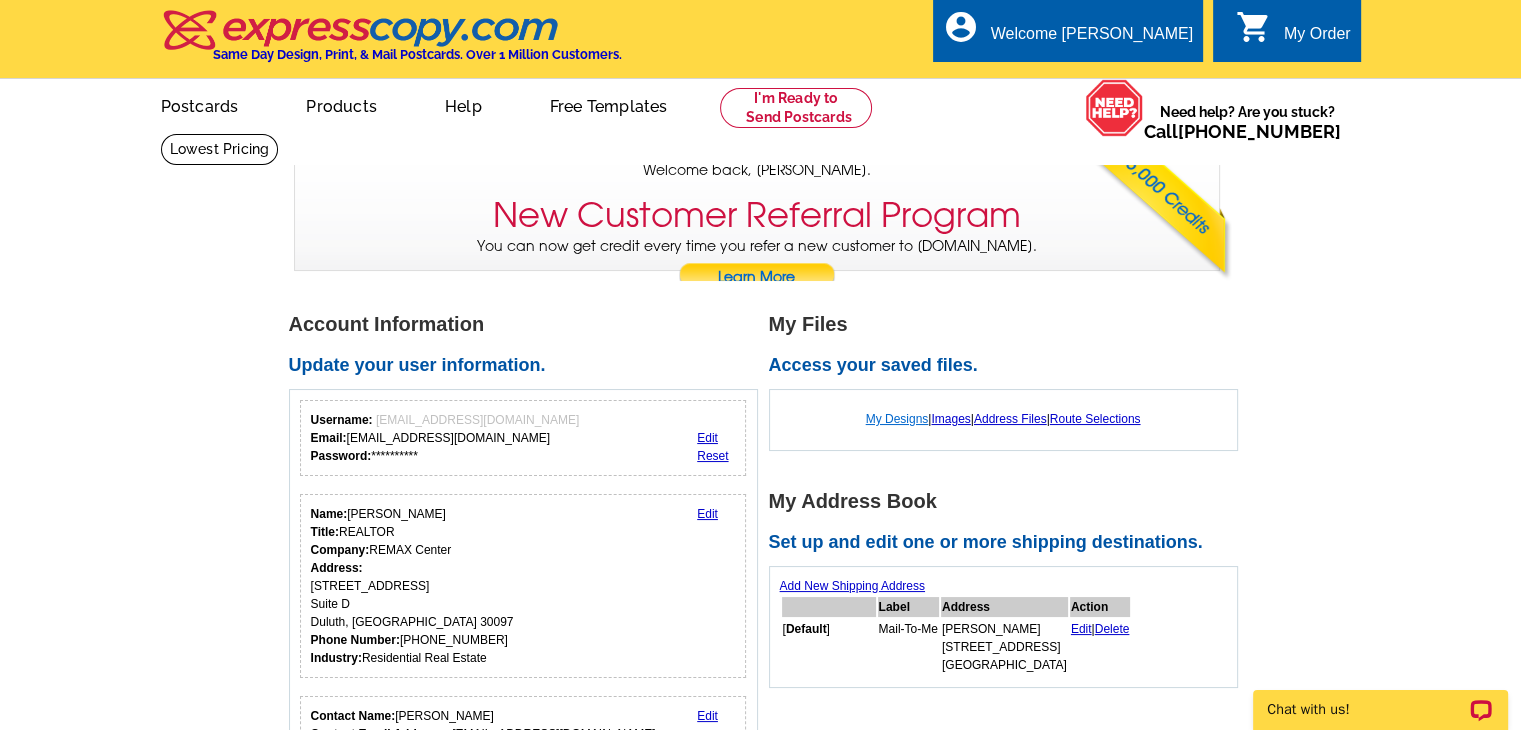 click on "My Designs" at bounding box center (897, 419) 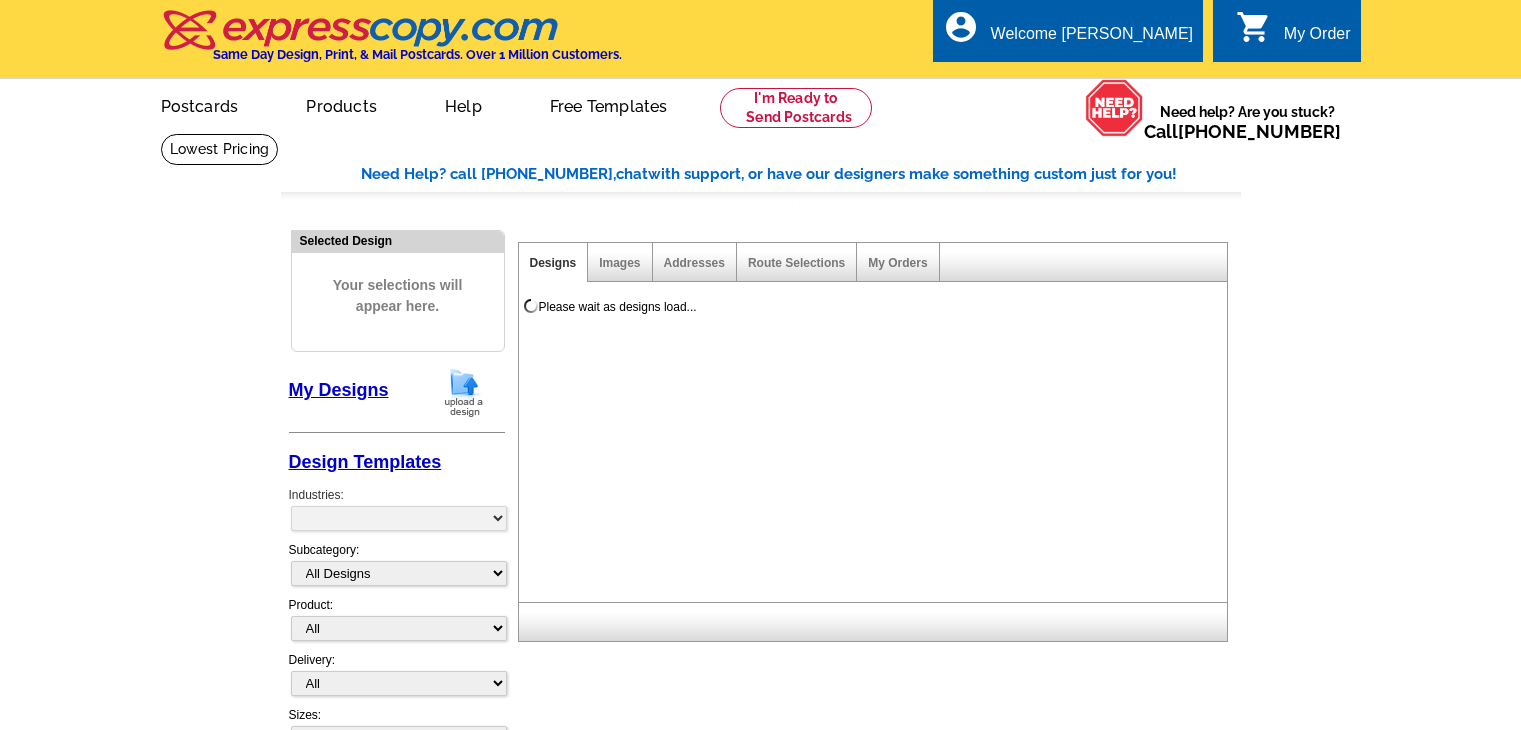 scroll, scrollTop: 0, scrollLeft: 0, axis: both 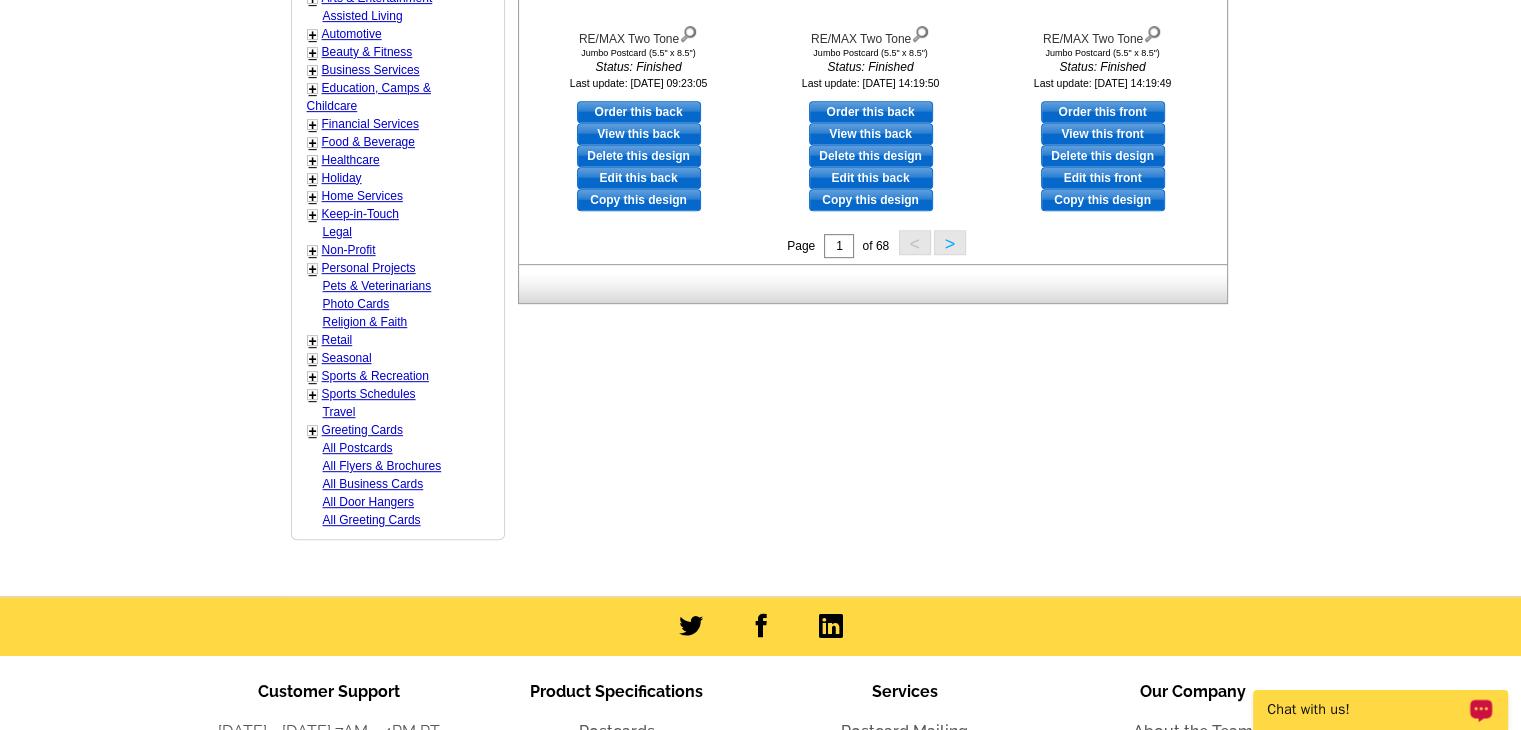 click on ">" at bounding box center (950, 242) 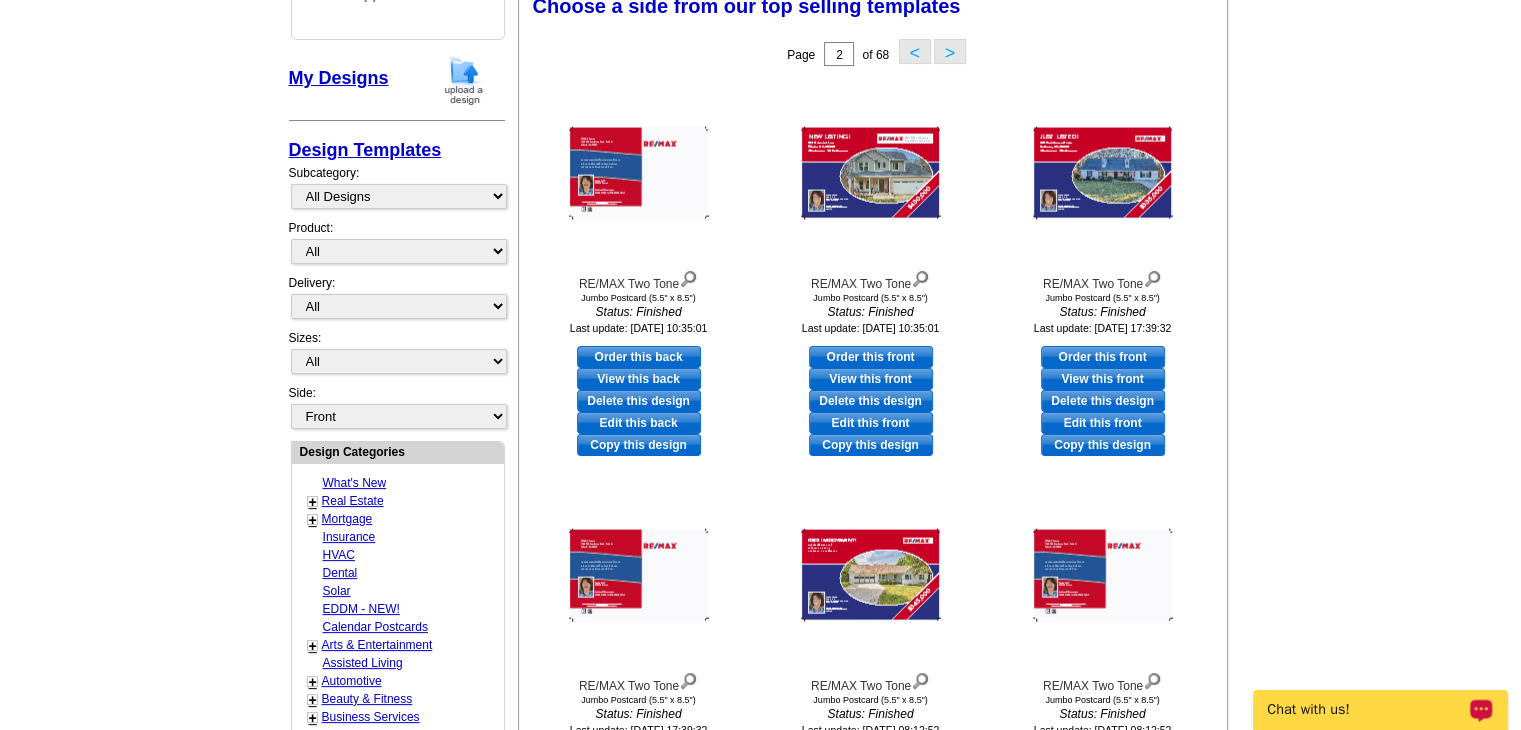 scroll, scrollTop: 295, scrollLeft: 0, axis: vertical 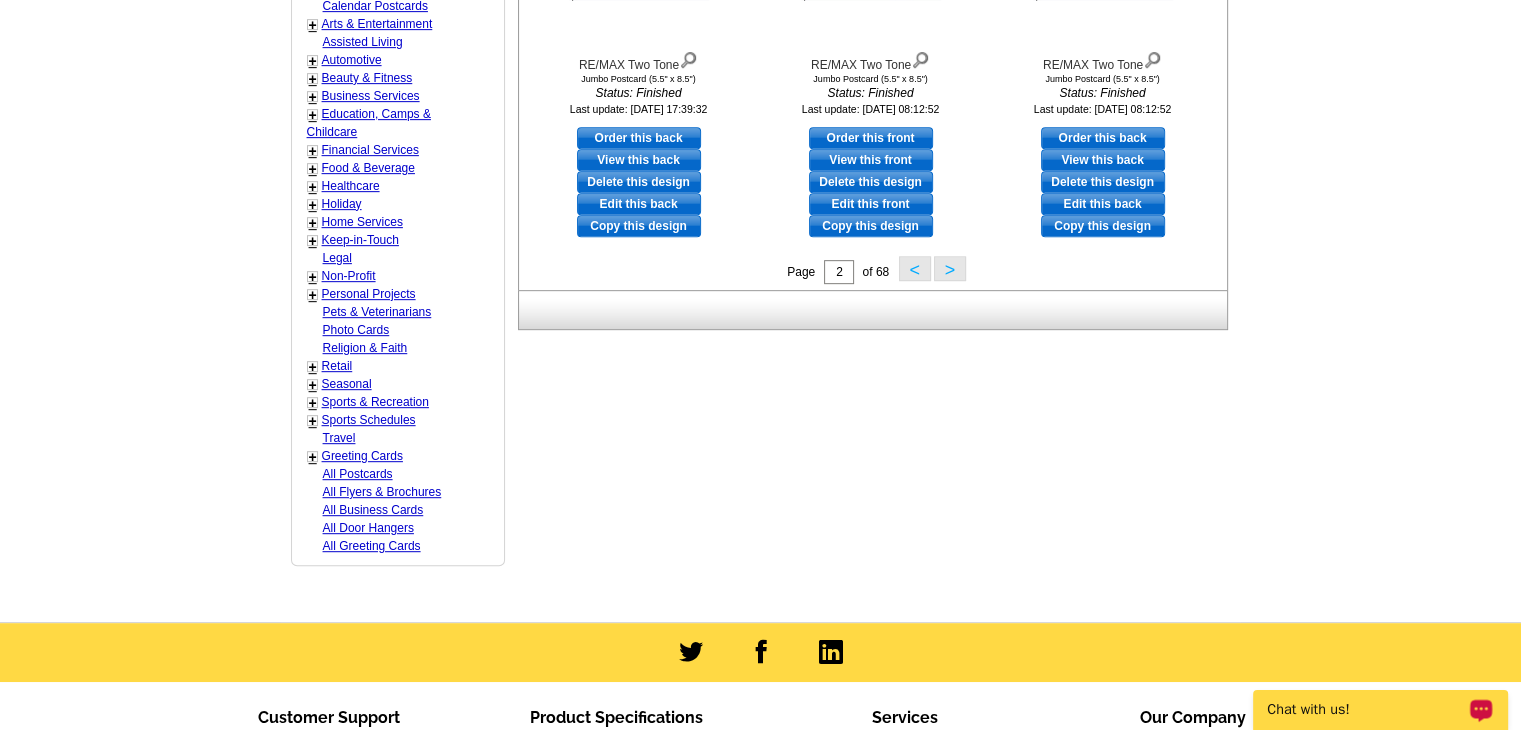 click on ">" at bounding box center [950, 268] 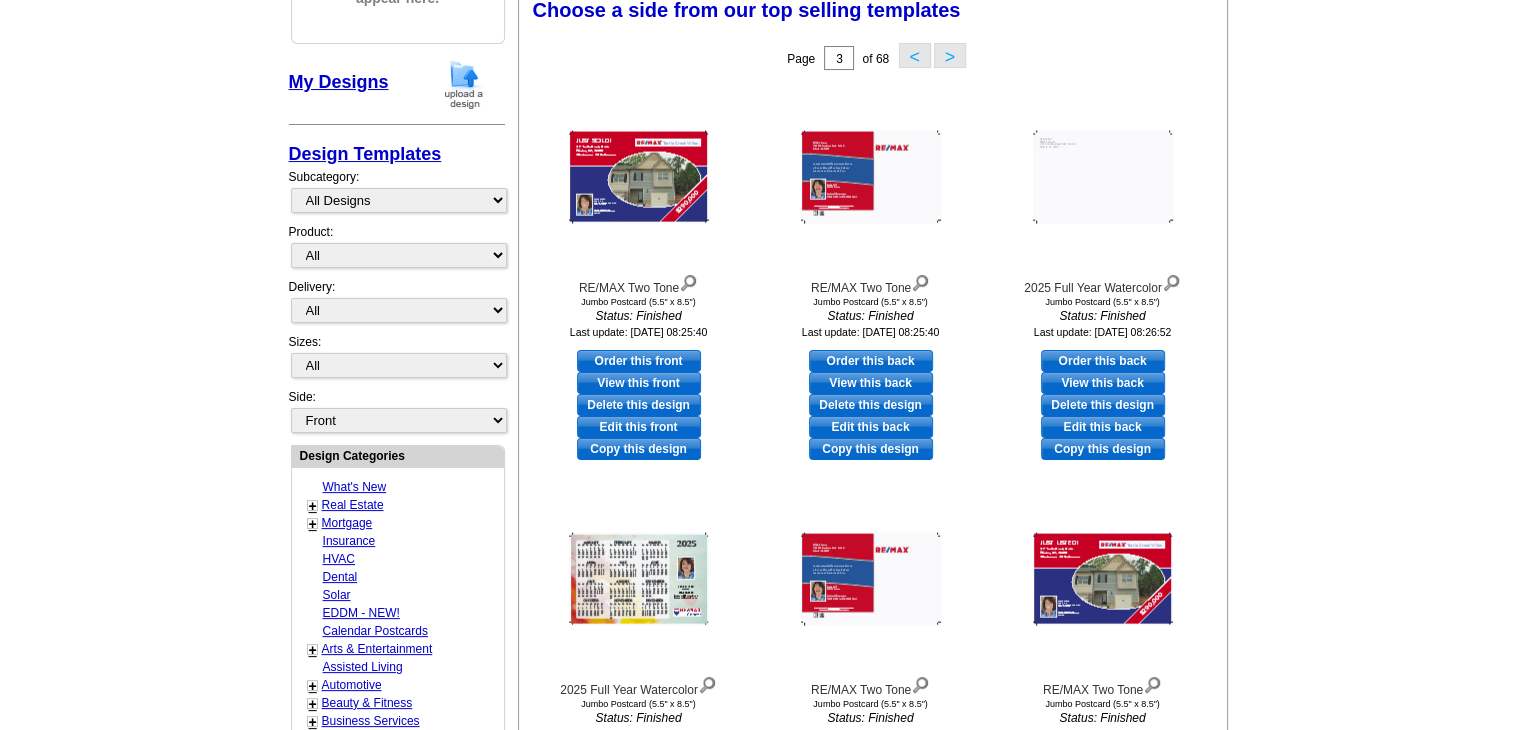 scroll, scrollTop: 295, scrollLeft: 0, axis: vertical 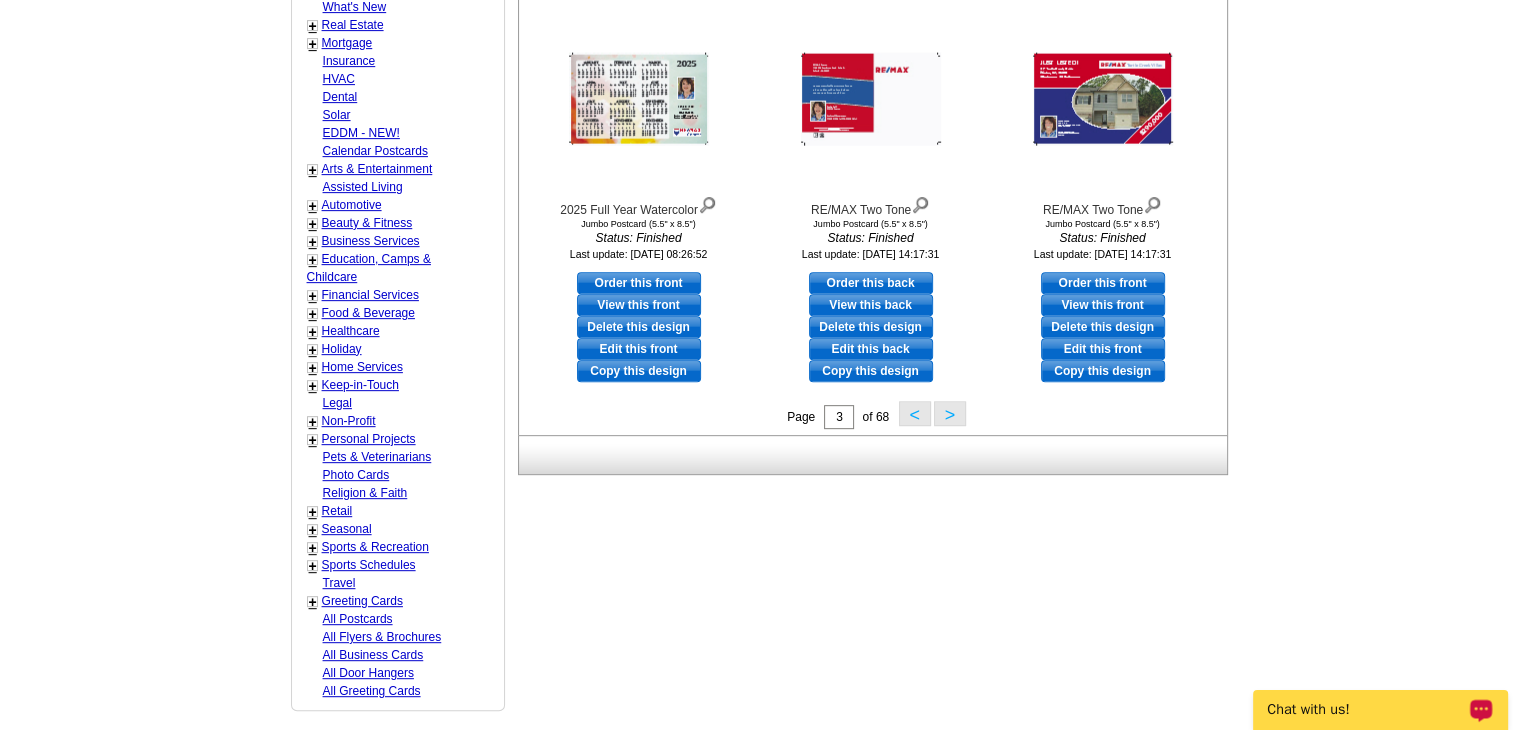 click on ">" at bounding box center [950, 413] 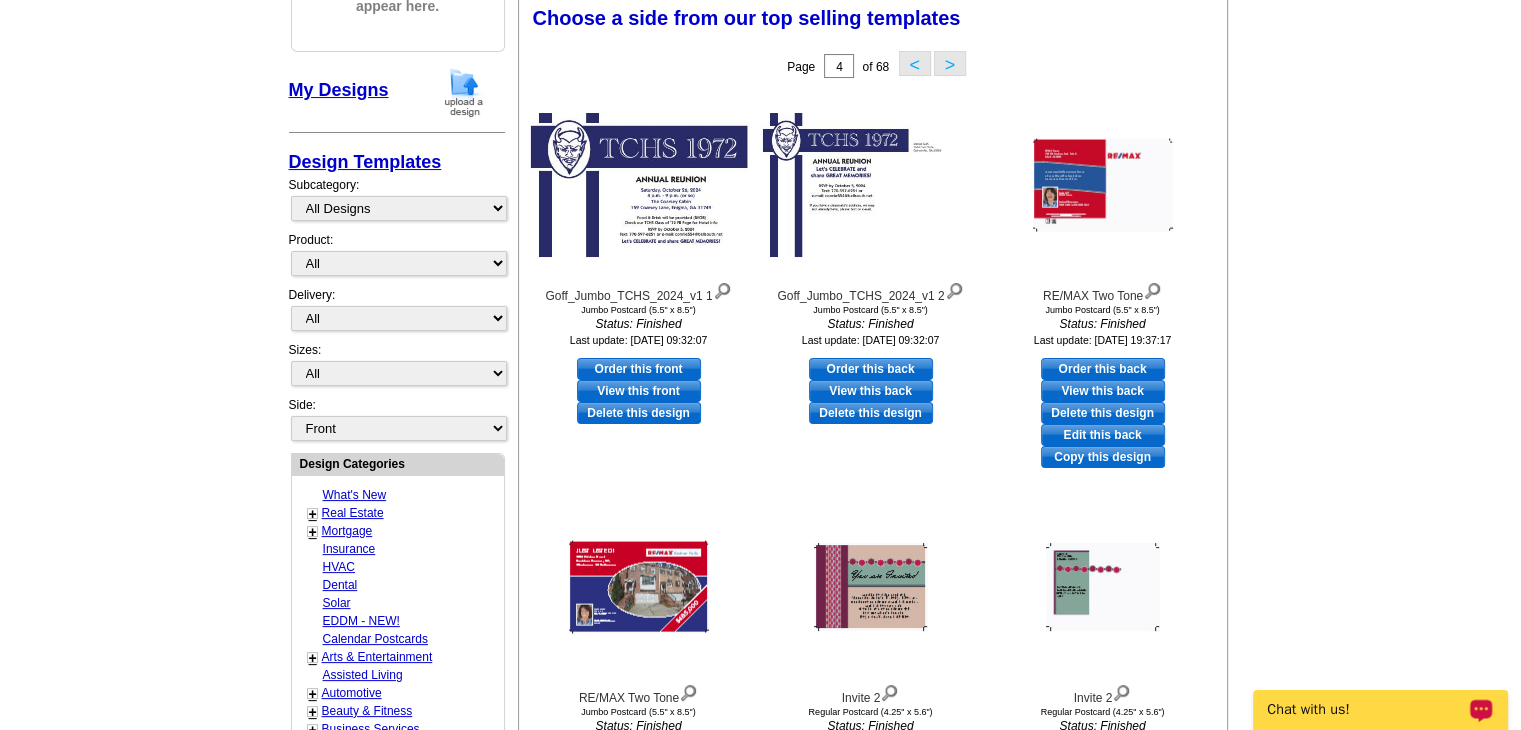 scroll, scrollTop: 295, scrollLeft: 0, axis: vertical 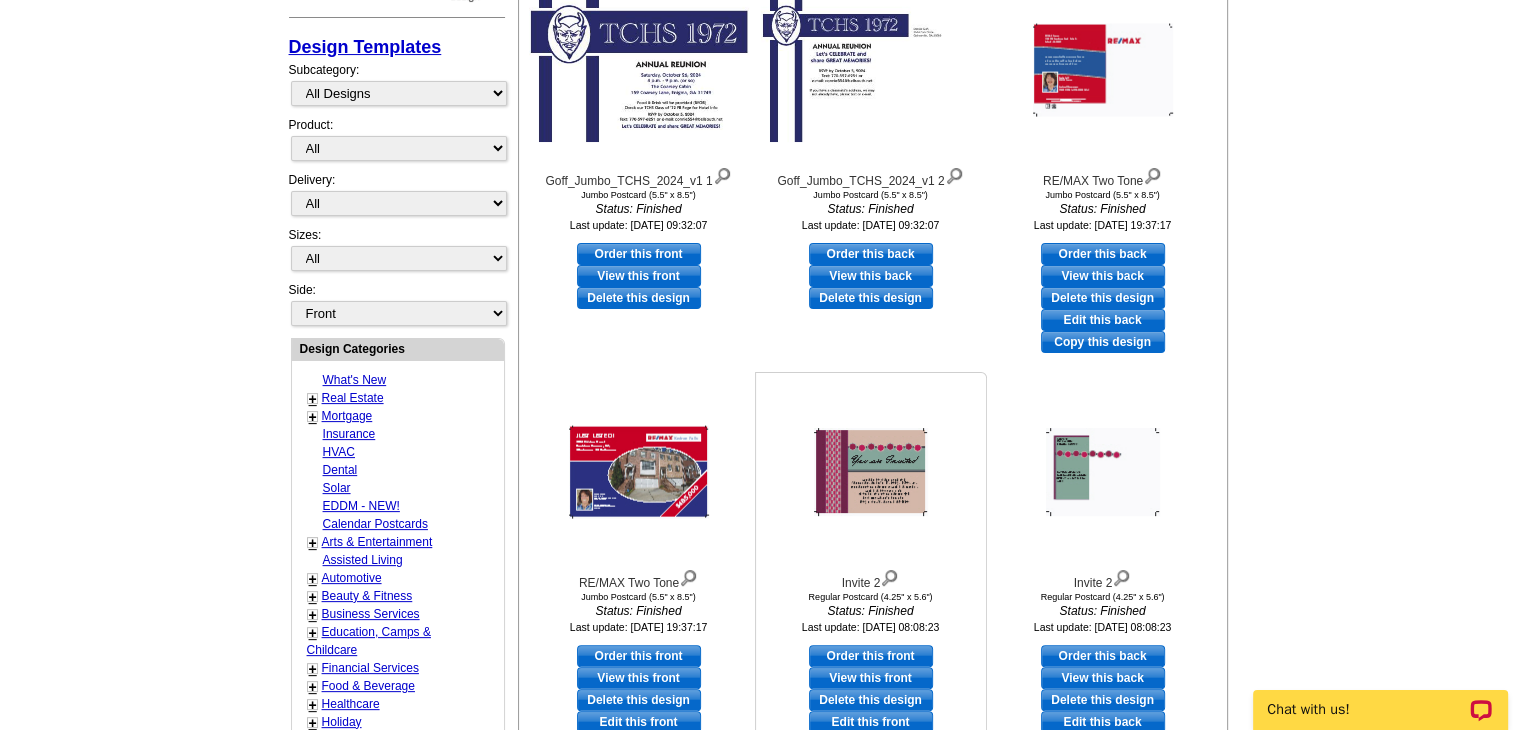 click on "View this front" at bounding box center [871, 678] 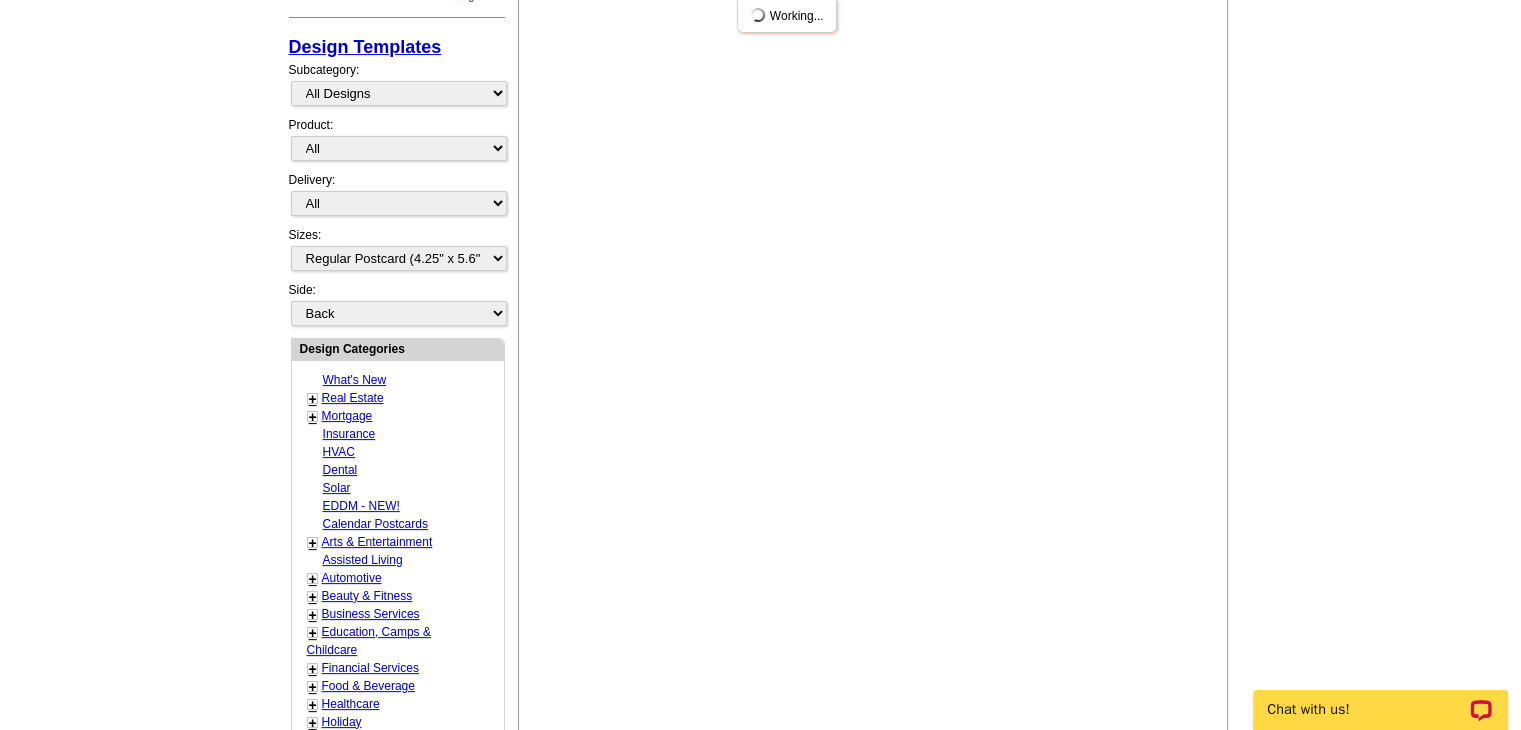 scroll, scrollTop: 0, scrollLeft: 0, axis: both 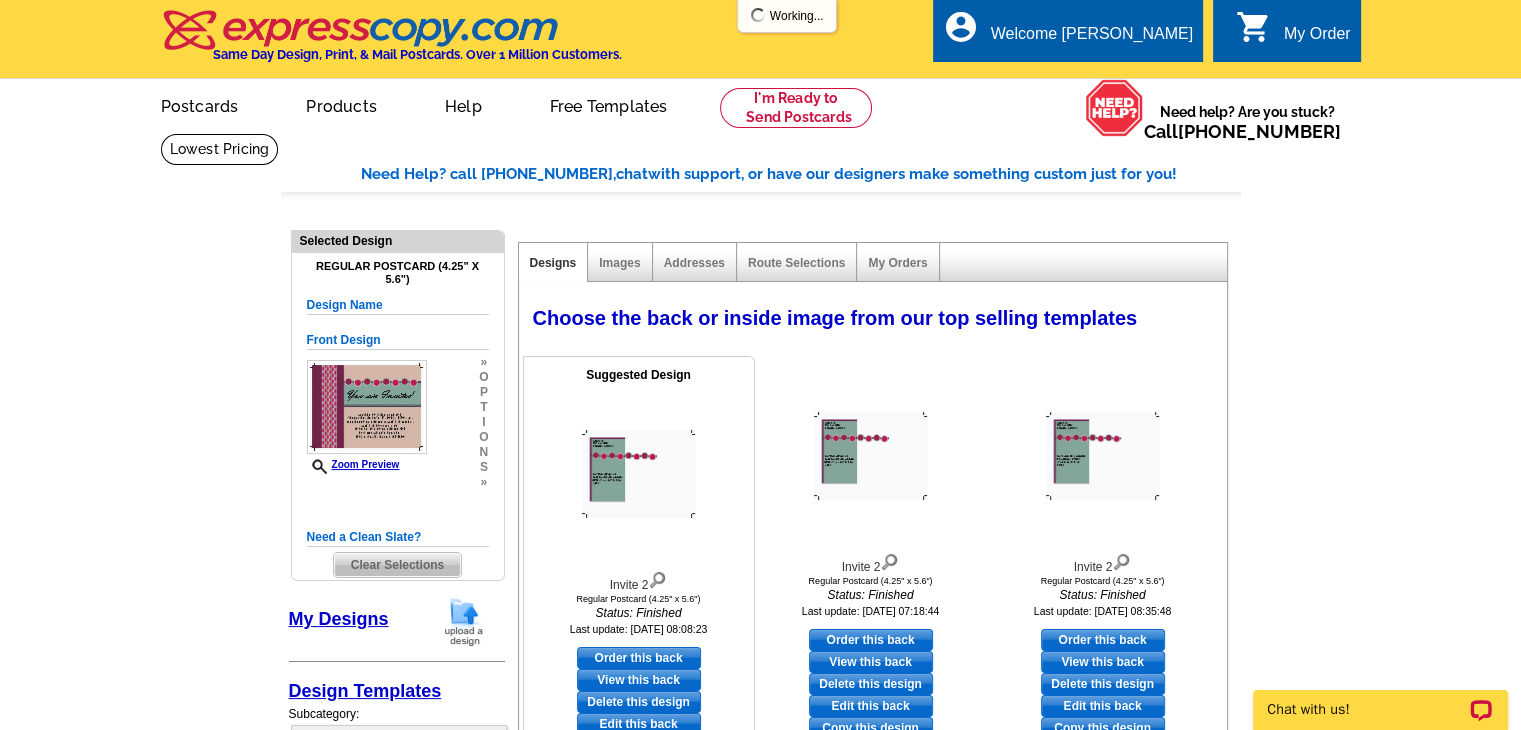 click on "Edit this back" at bounding box center (639, 724) 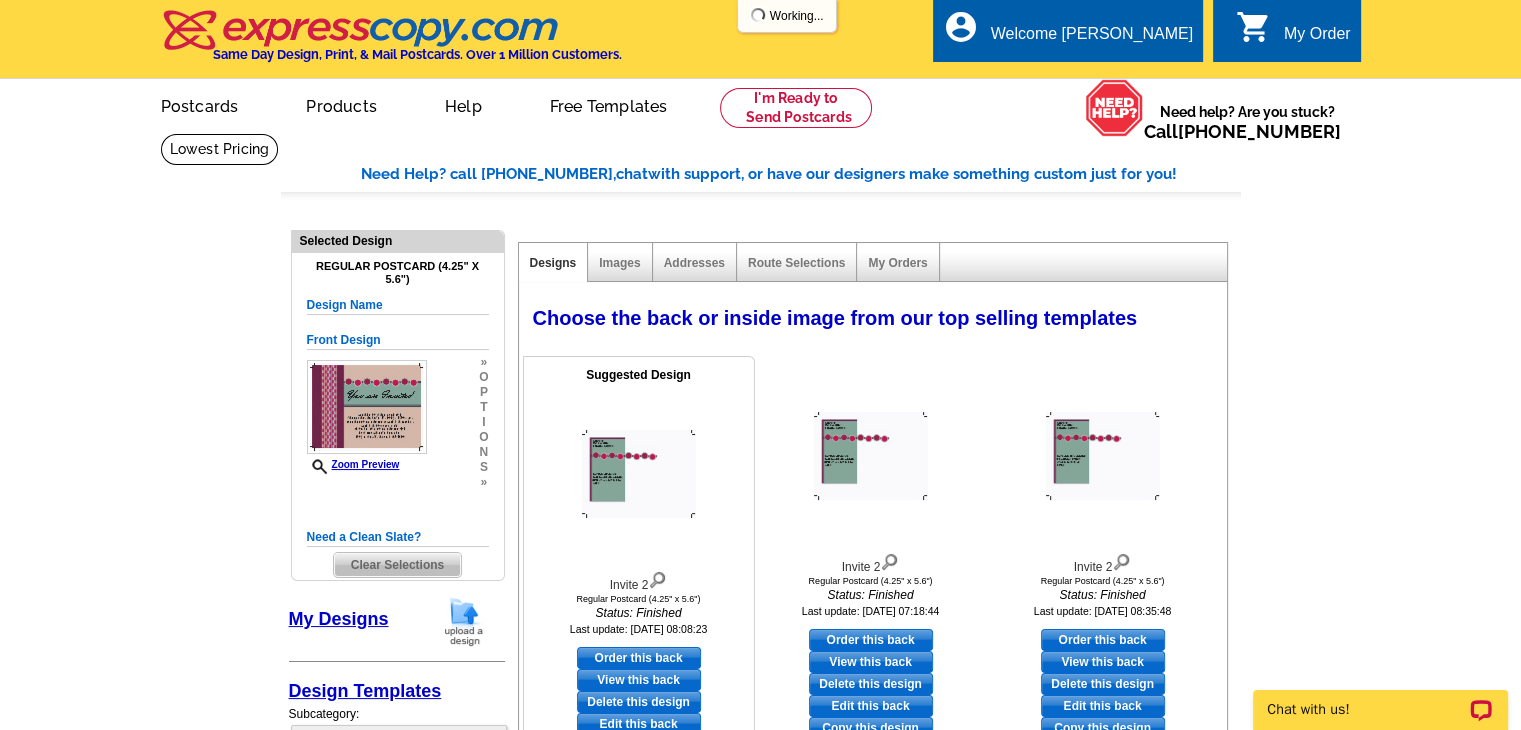 select on "front" 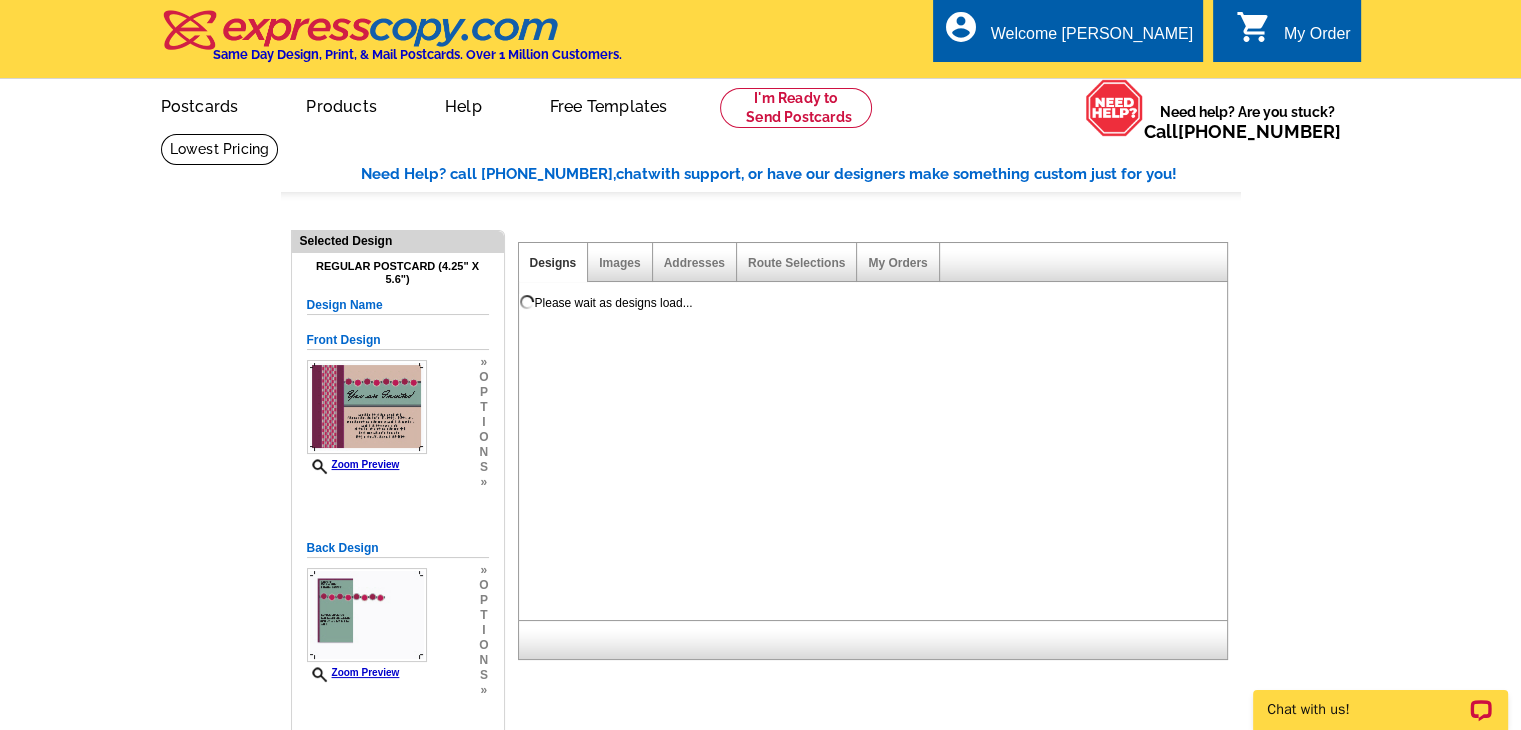 scroll, scrollTop: 0, scrollLeft: 0, axis: both 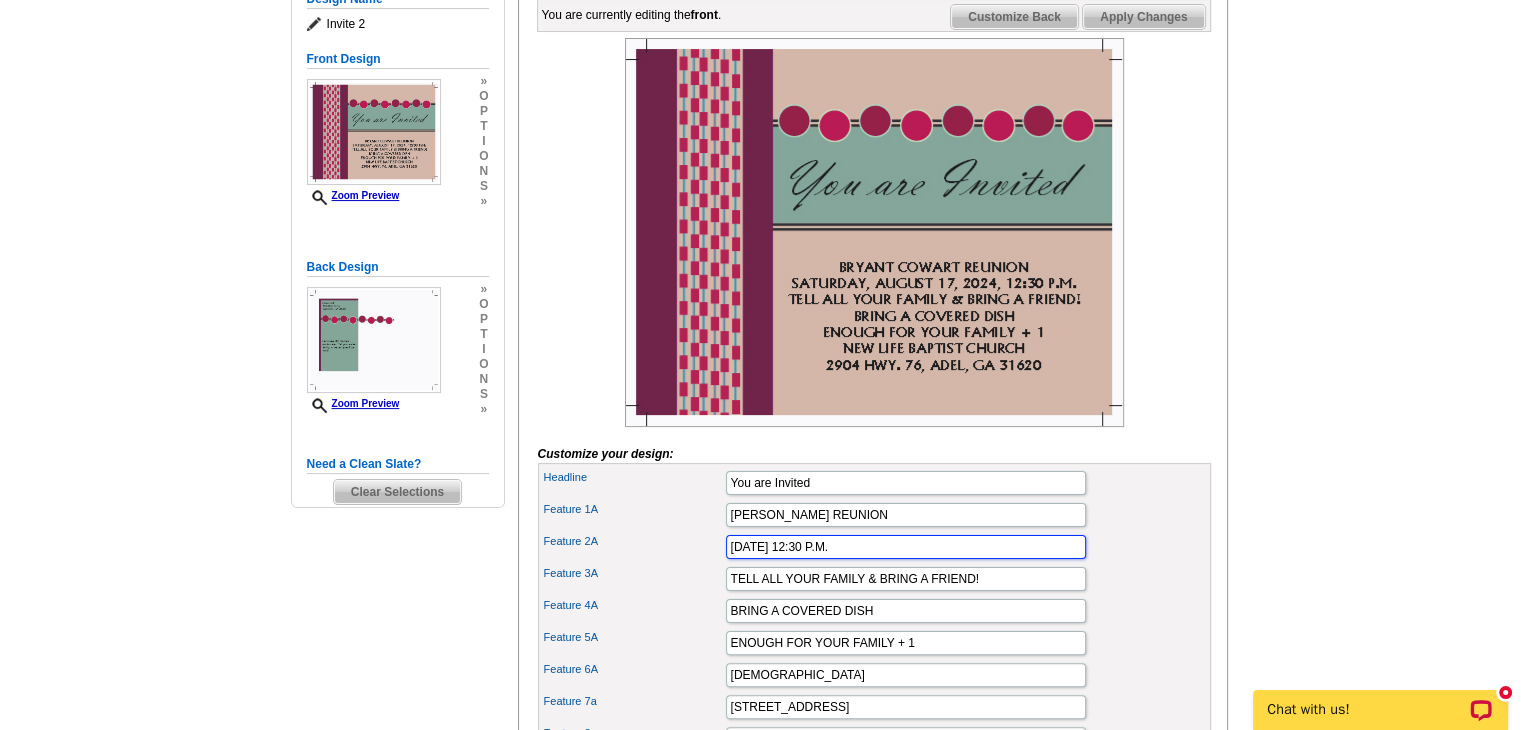 click on "SATURDAY, AUGUST 17, 2024, 12:30 P.M." at bounding box center (906, 547) 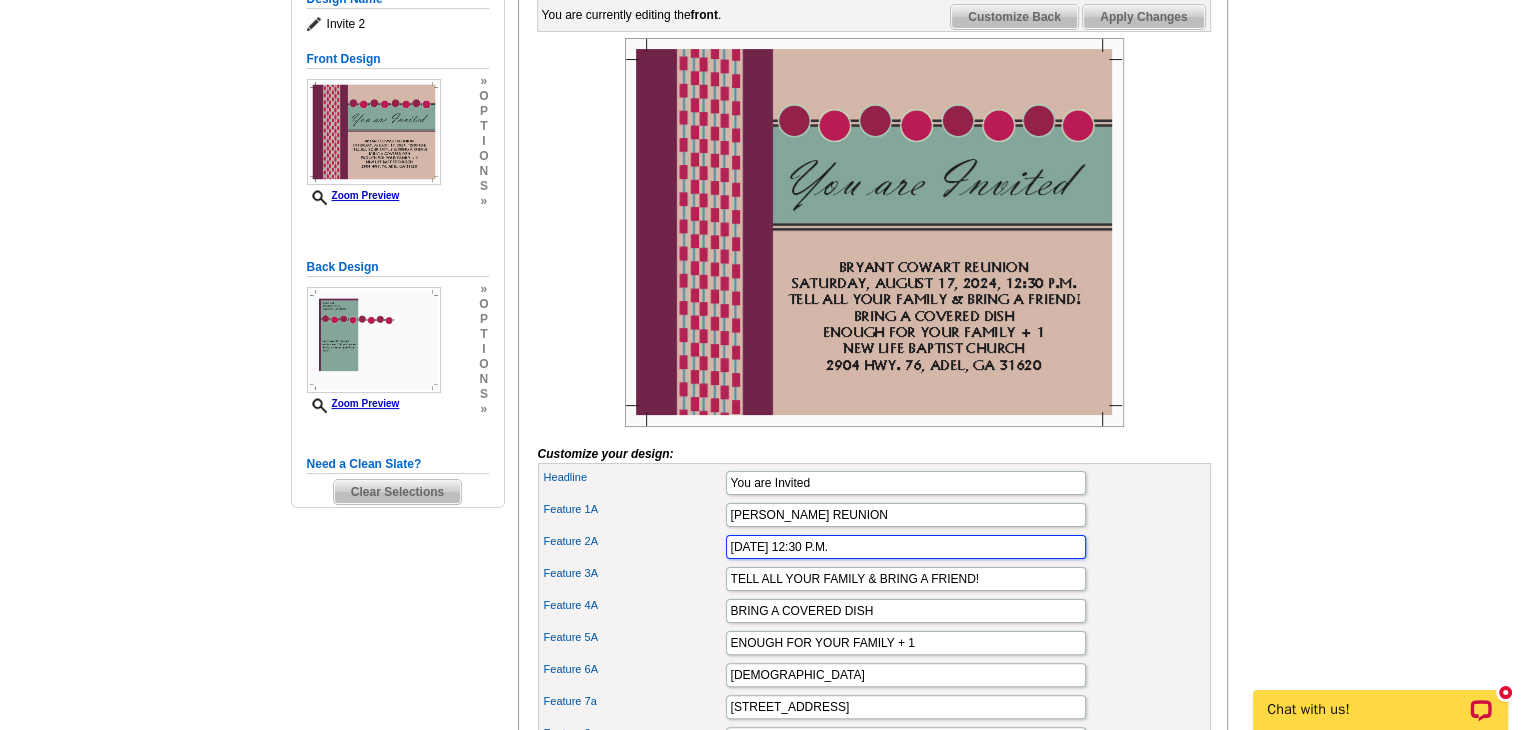 click on "SATURDAY, AUGUST 16, 2024, 12:30 P.M." at bounding box center (906, 547) 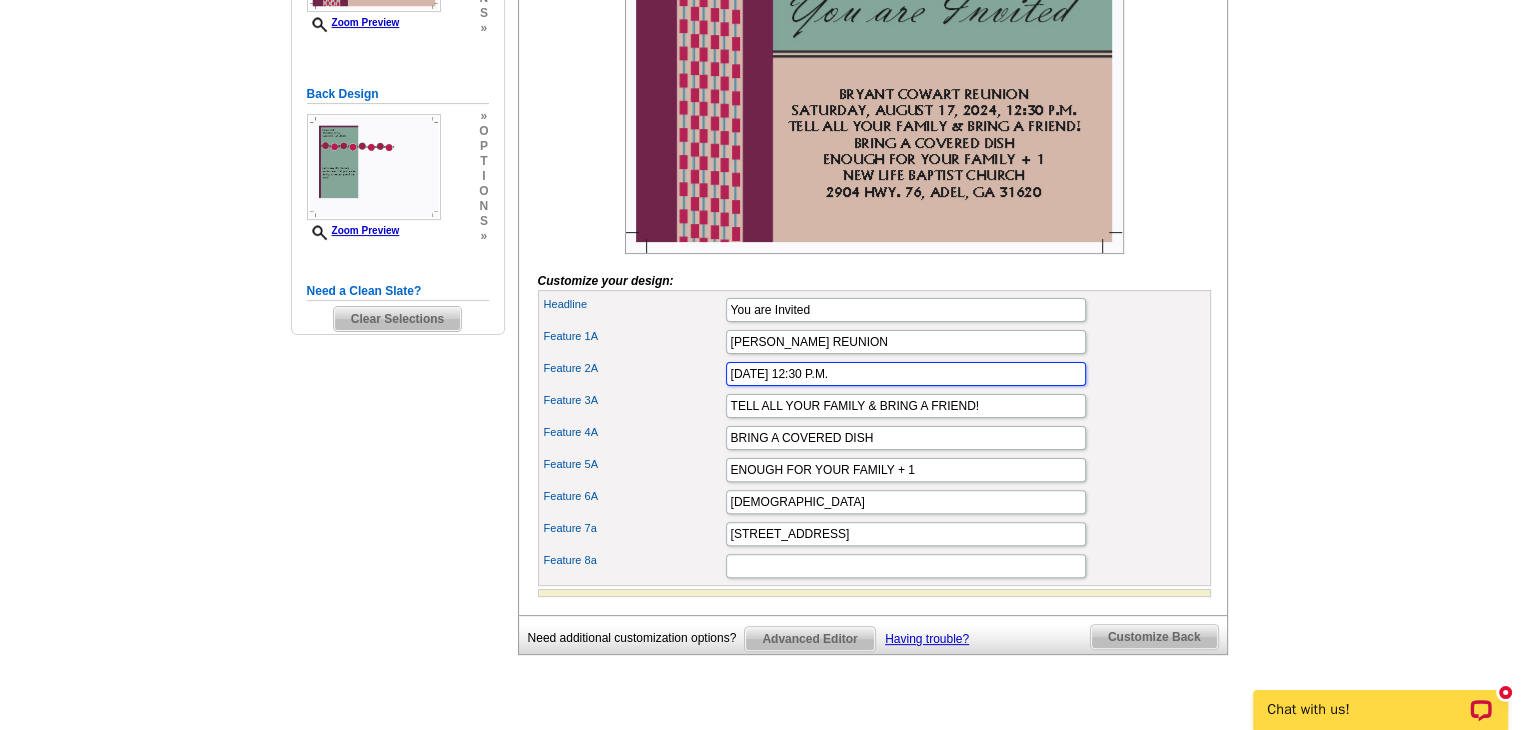 scroll, scrollTop: 519, scrollLeft: 0, axis: vertical 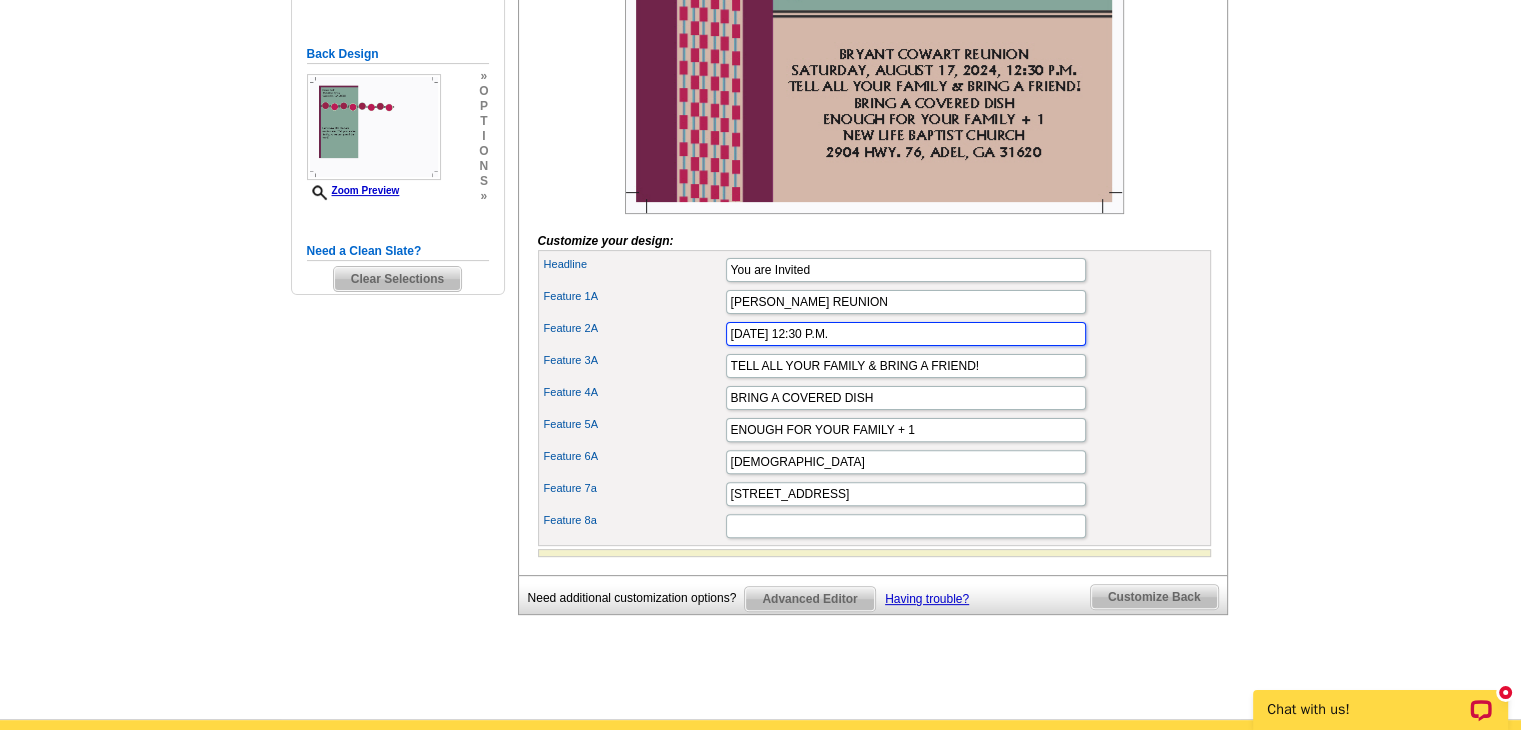 type on "SATURDAY, AUGUST 16, 2025, 12:30 P.M." 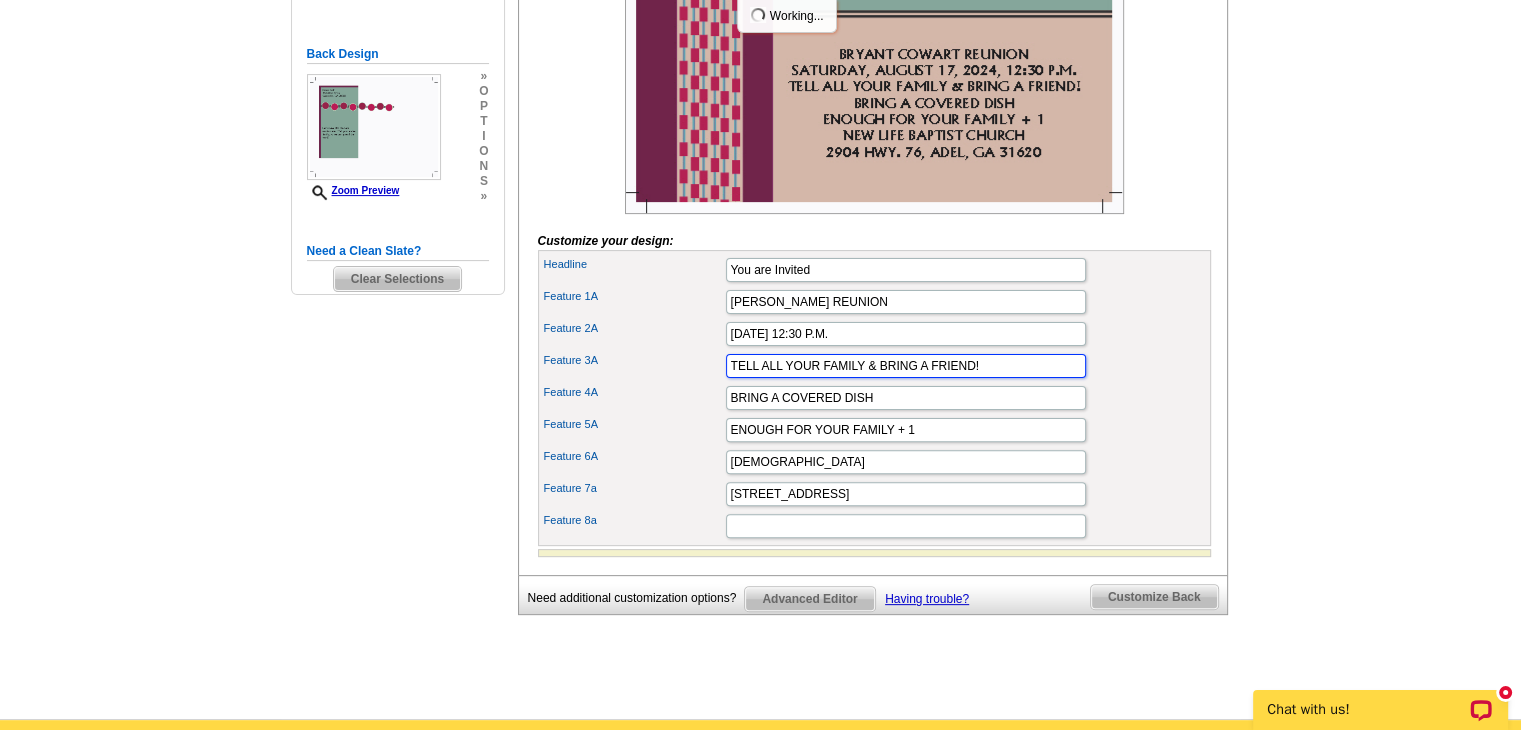 scroll, scrollTop: 0, scrollLeft: 0, axis: both 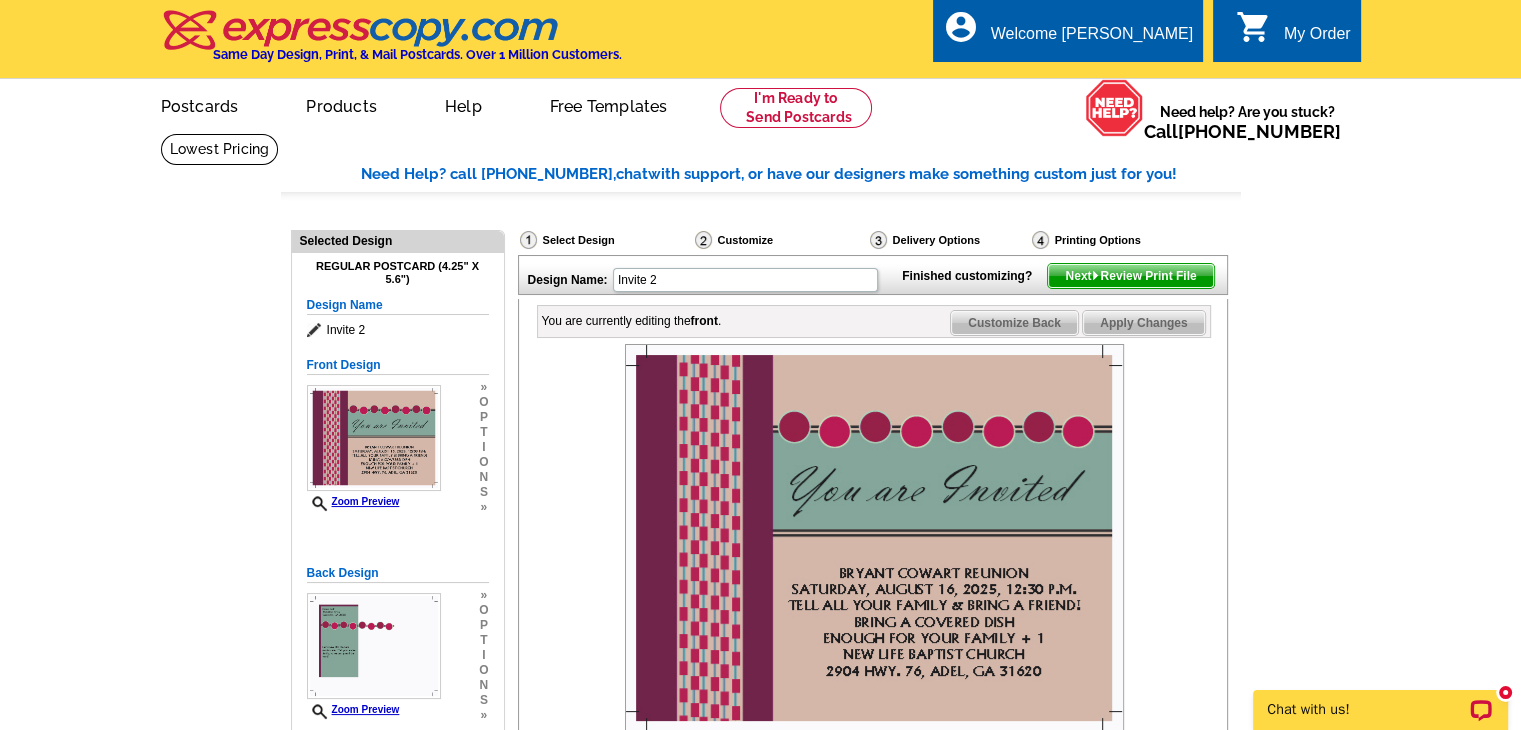 click on "Apply Changes" at bounding box center (1143, 323) 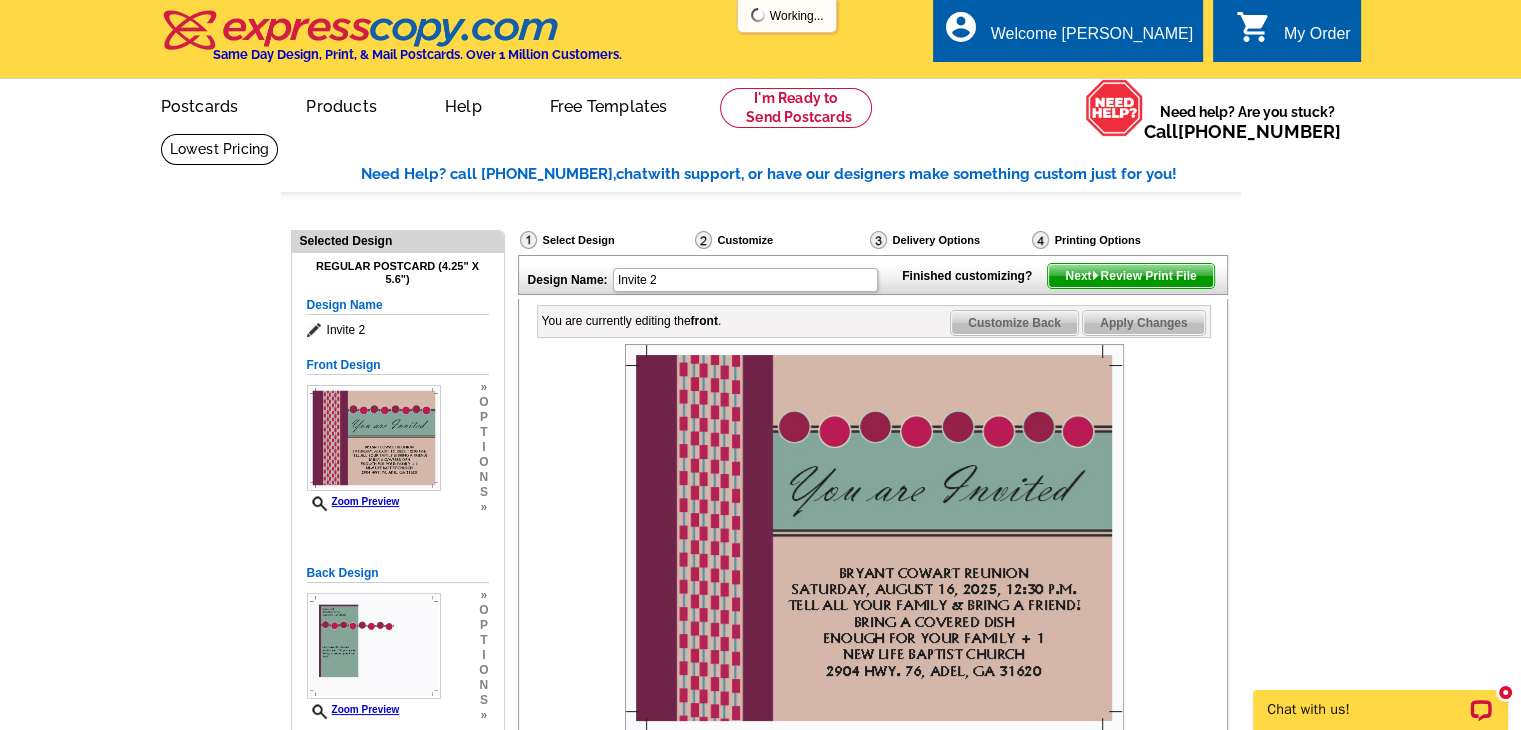 click on "Customize Back" at bounding box center [1014, 323] 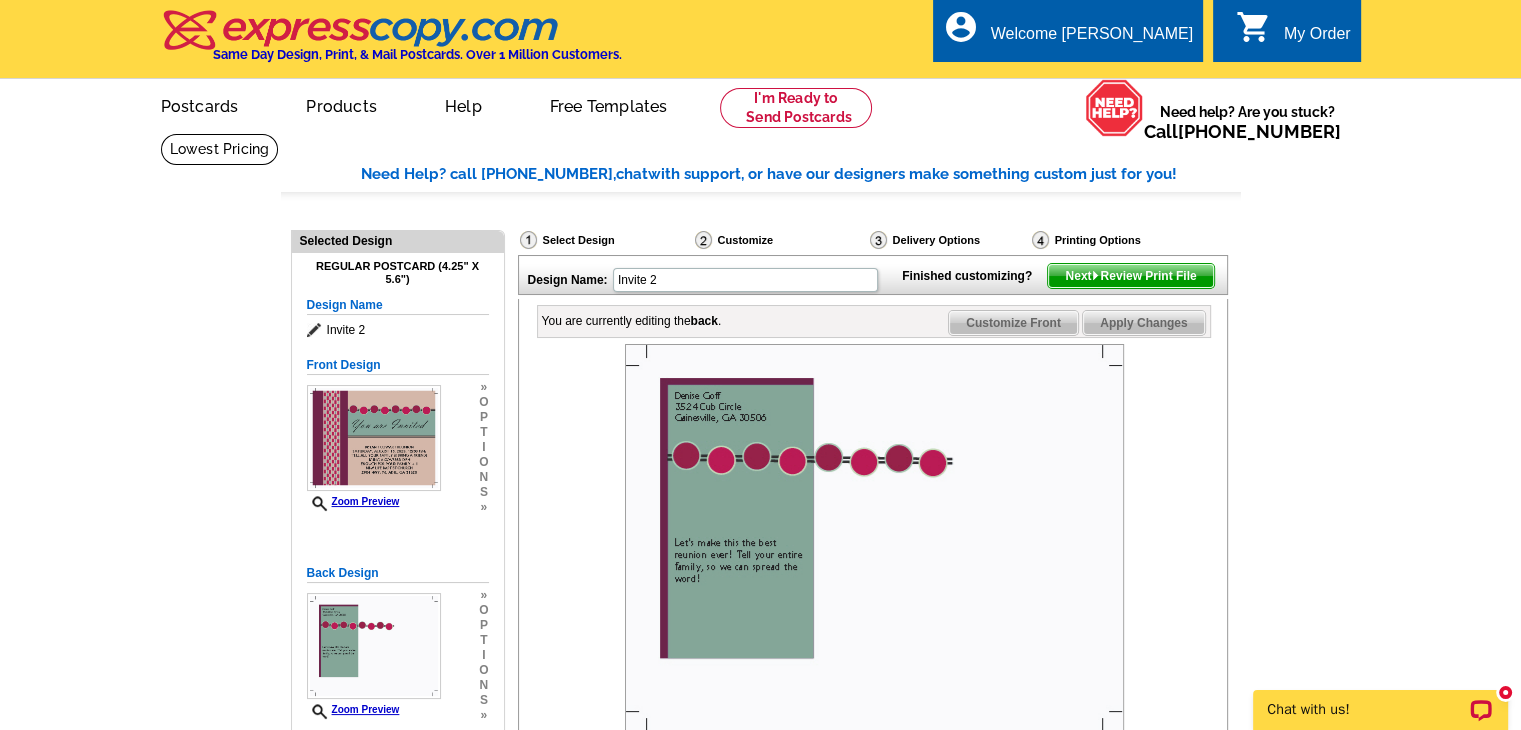 scroll, scrollTop: 638, scrollLeft: 0, axis: vertical 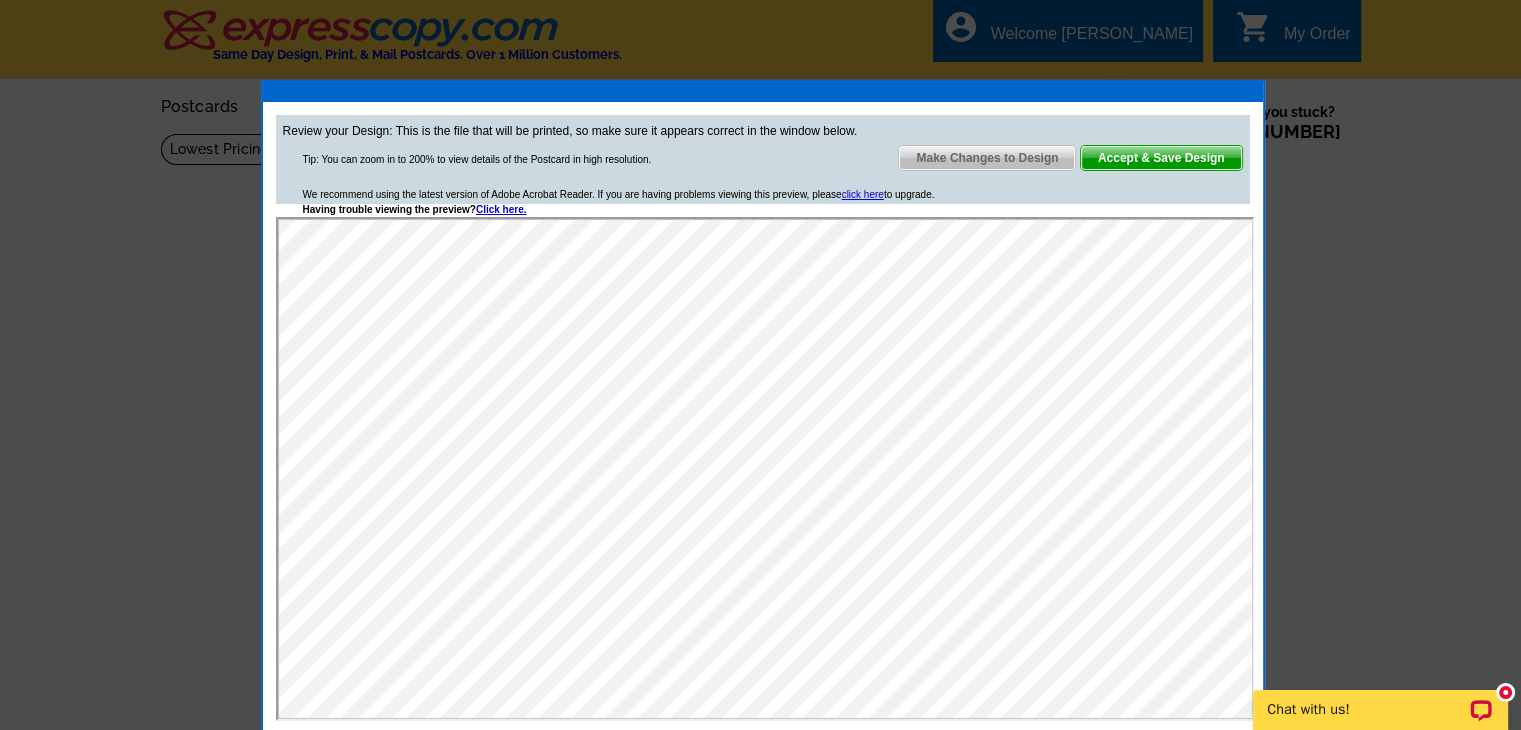 click on "Accept & Save Design" at bounding box center [1161, 158] 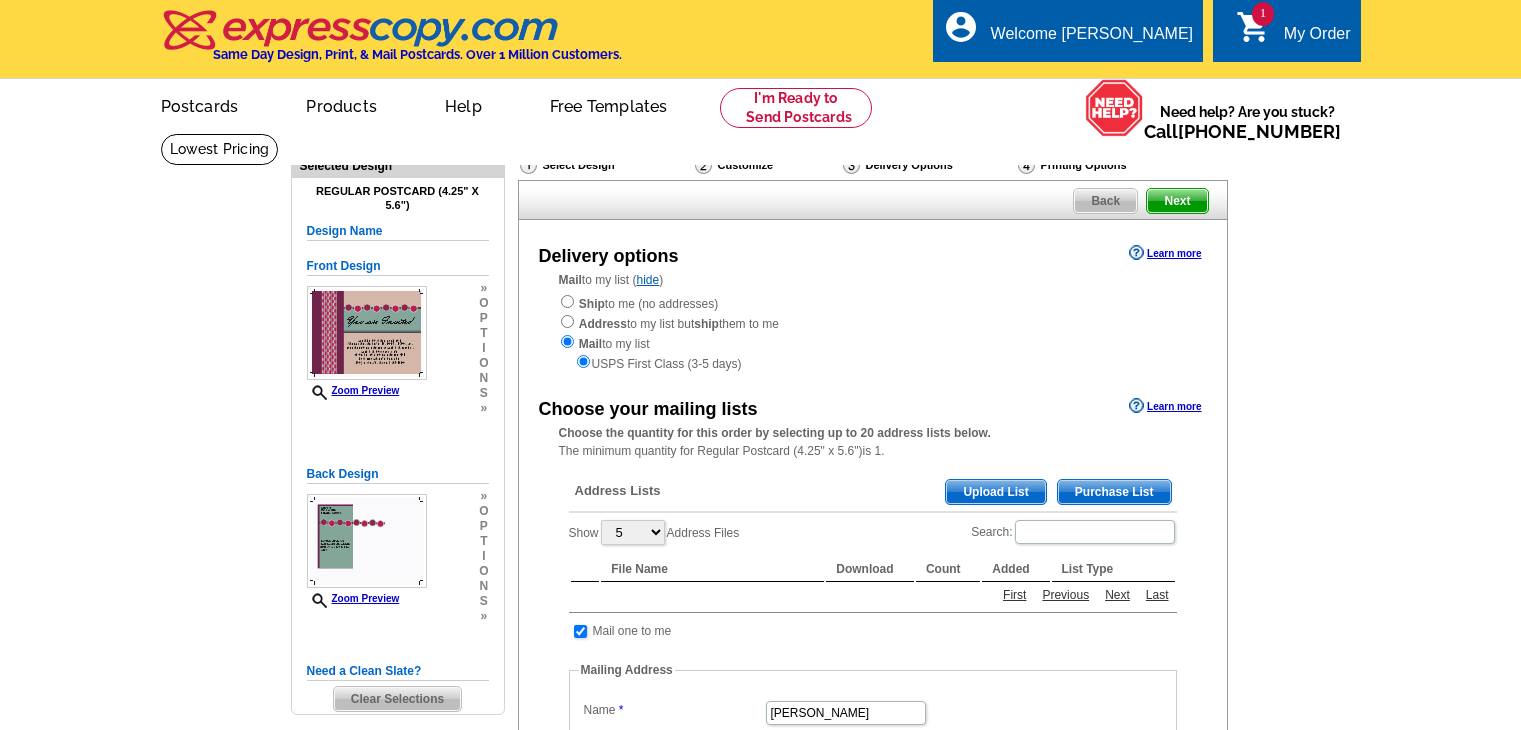 scroll, scrollTop: 0, scrollLeft: 0, axis: both 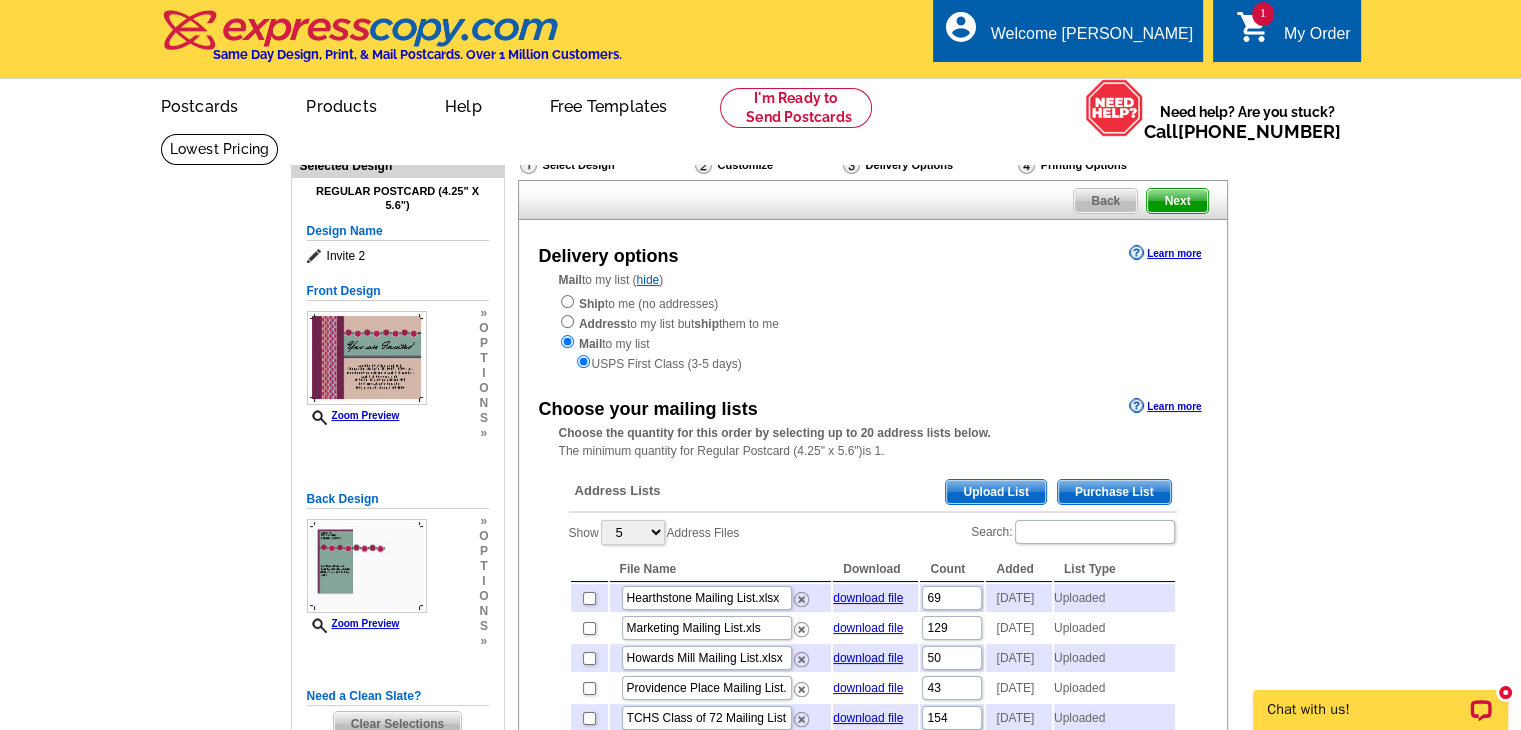 click on "Upload List" at bounding box center (995, 492) 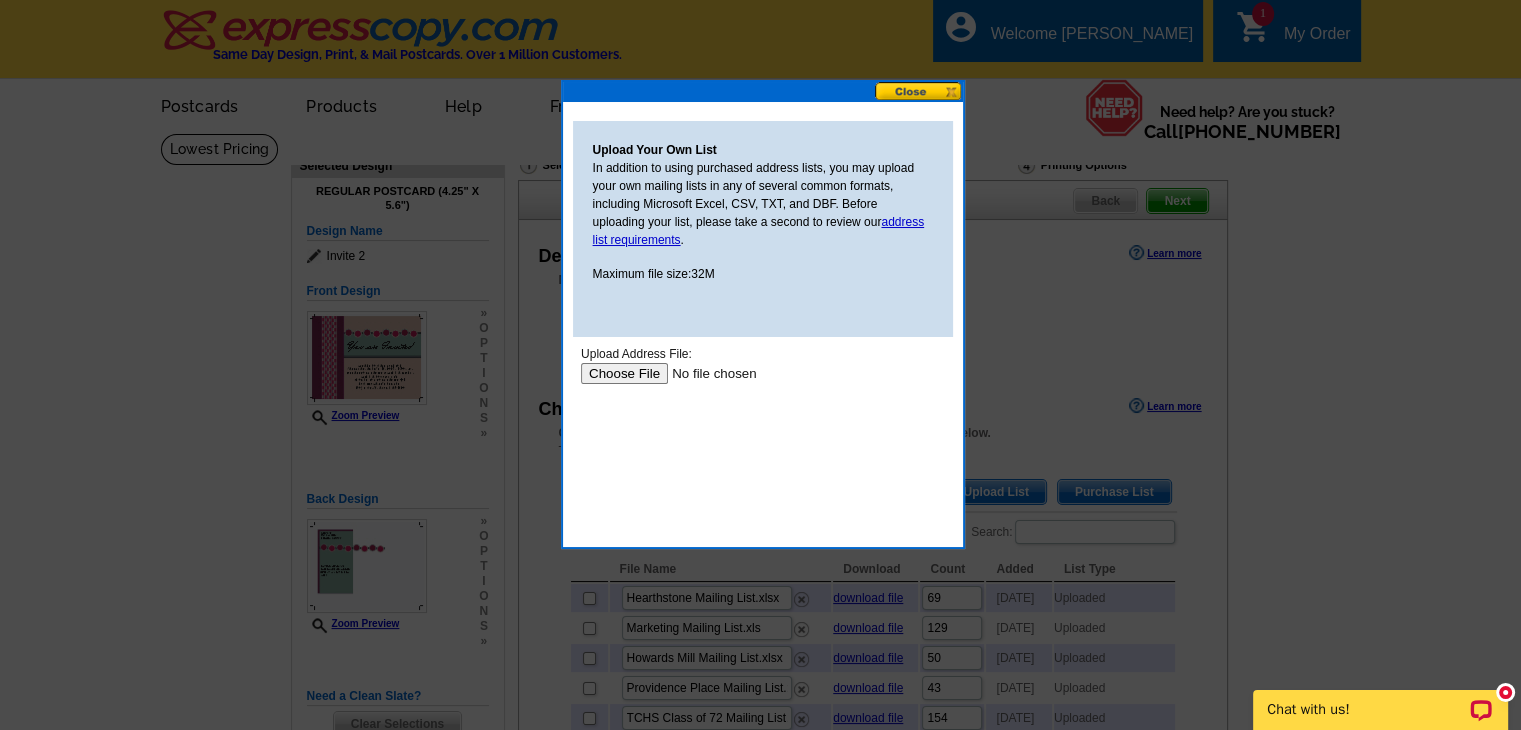 scroll, scrollTop: 0, scrollLeft: 0, axis: both 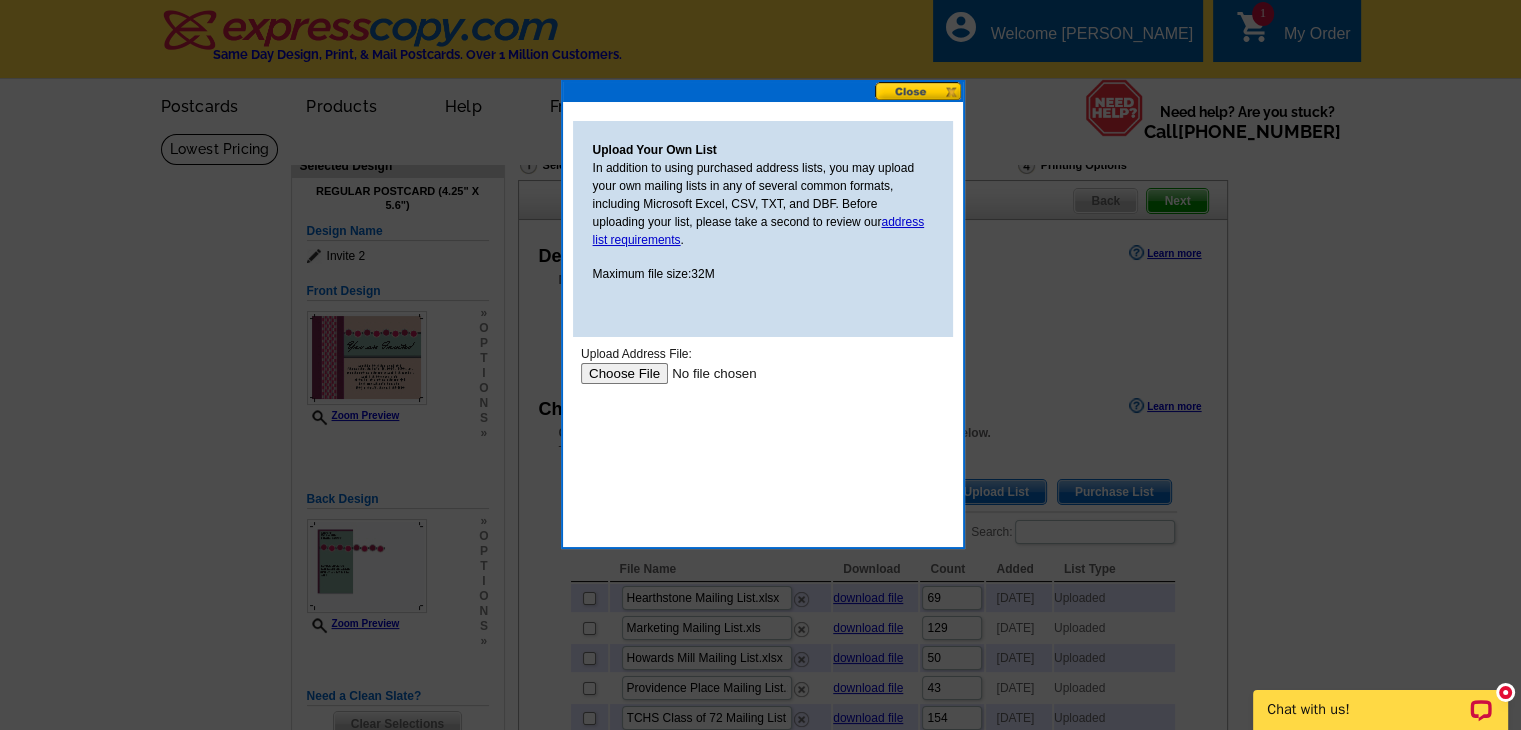 click at bounding box center [706, 373] 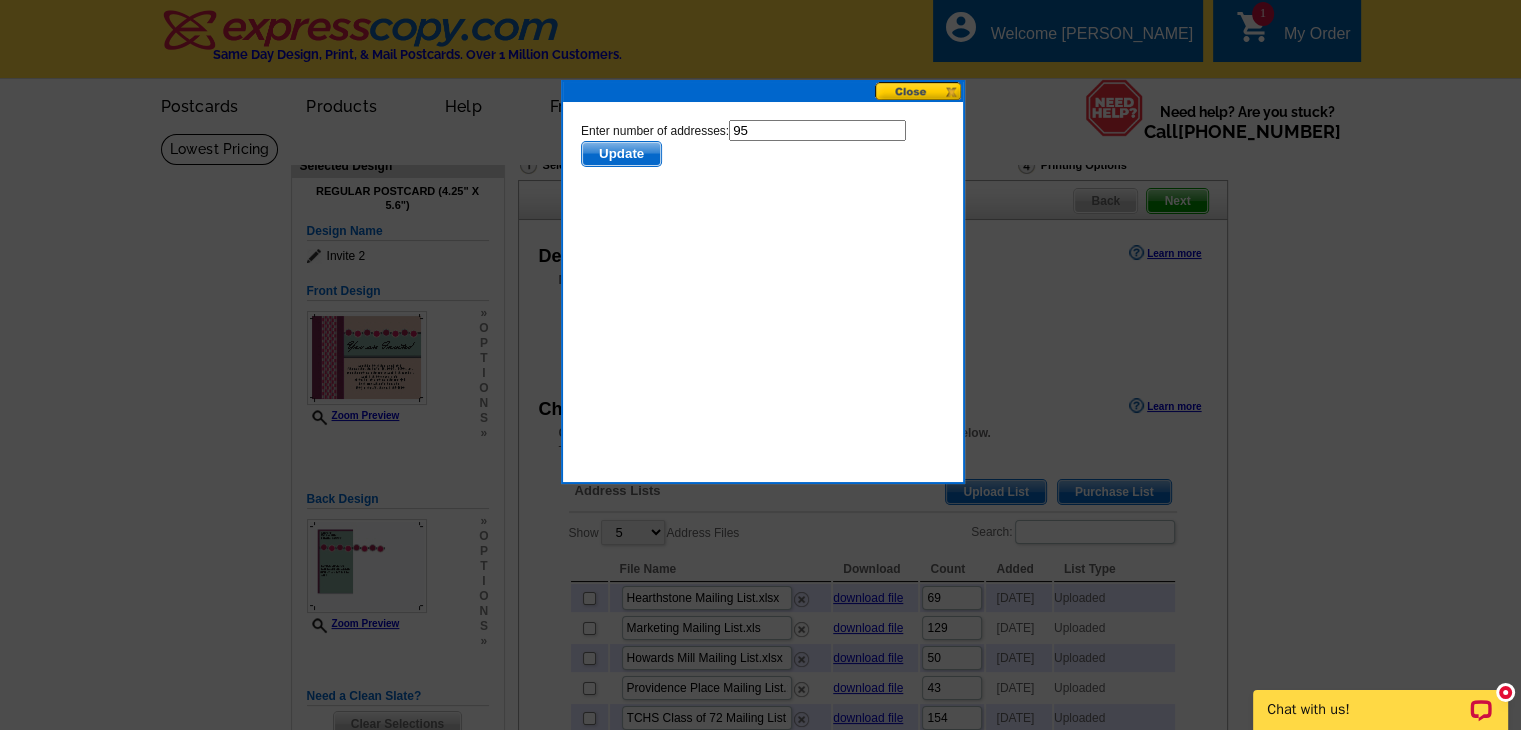 scroll, scrollTop: 0, scrollLeft: 0, axis: both 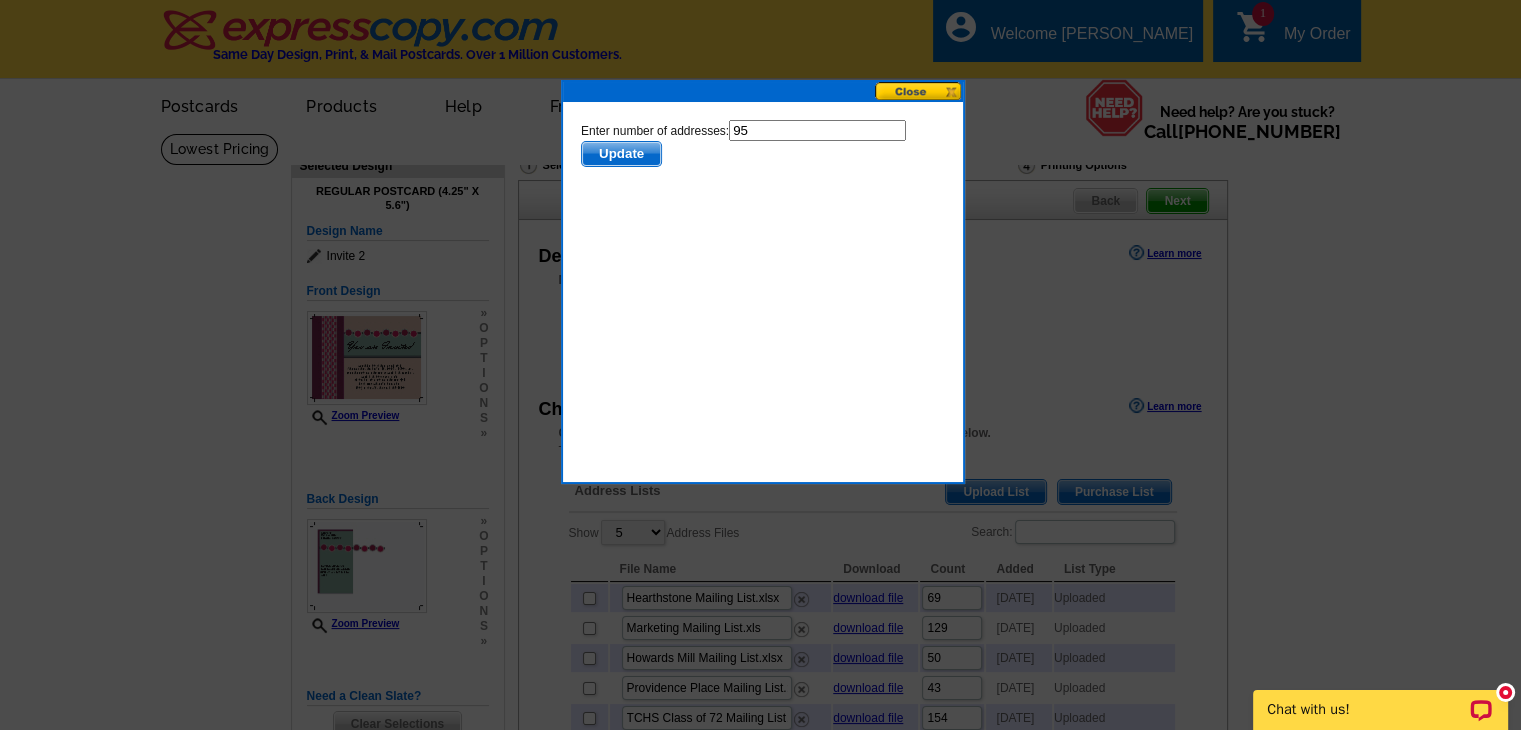 click on "Update" at bounding box center (620, 154) 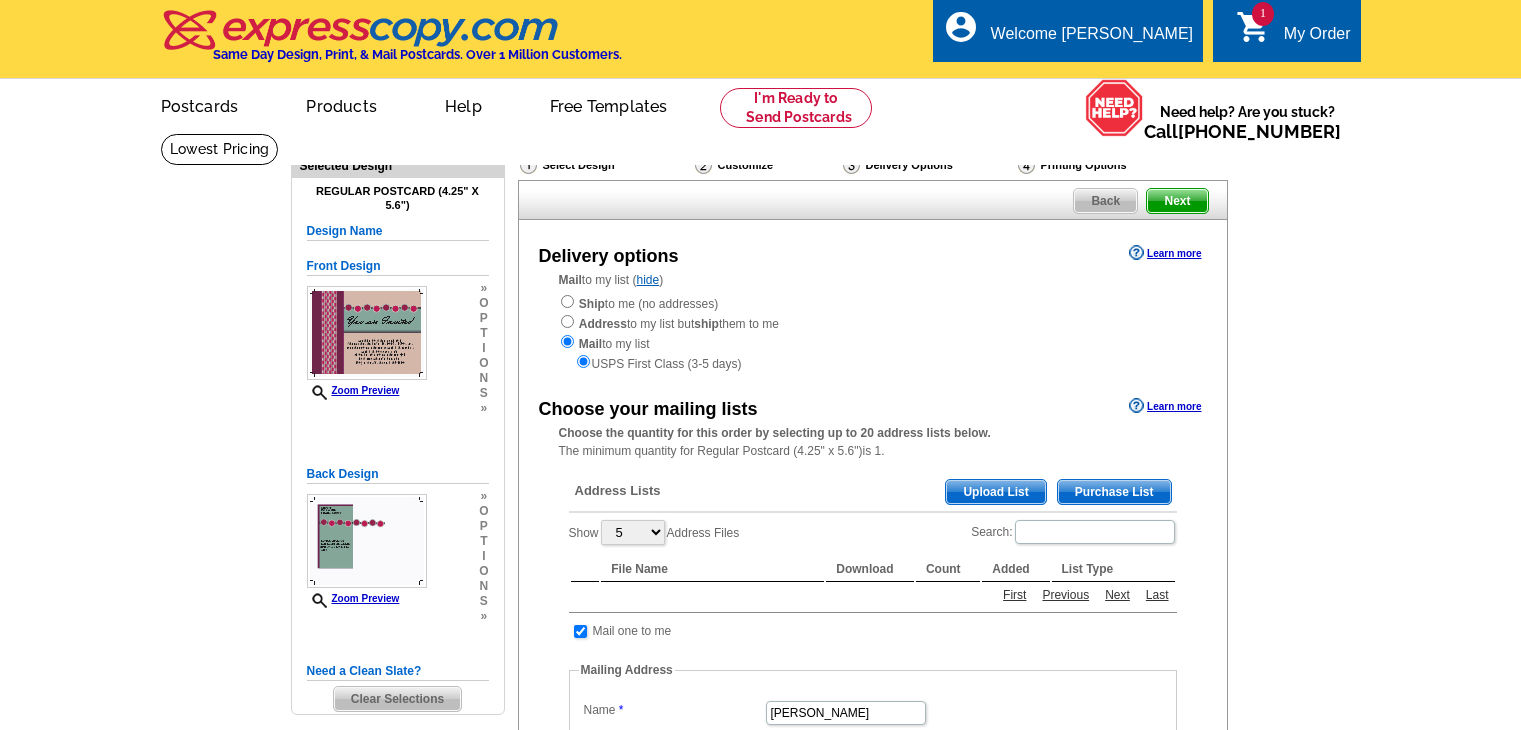 scroll, scrollTop: 0, scrollLeft: 0, axis: both 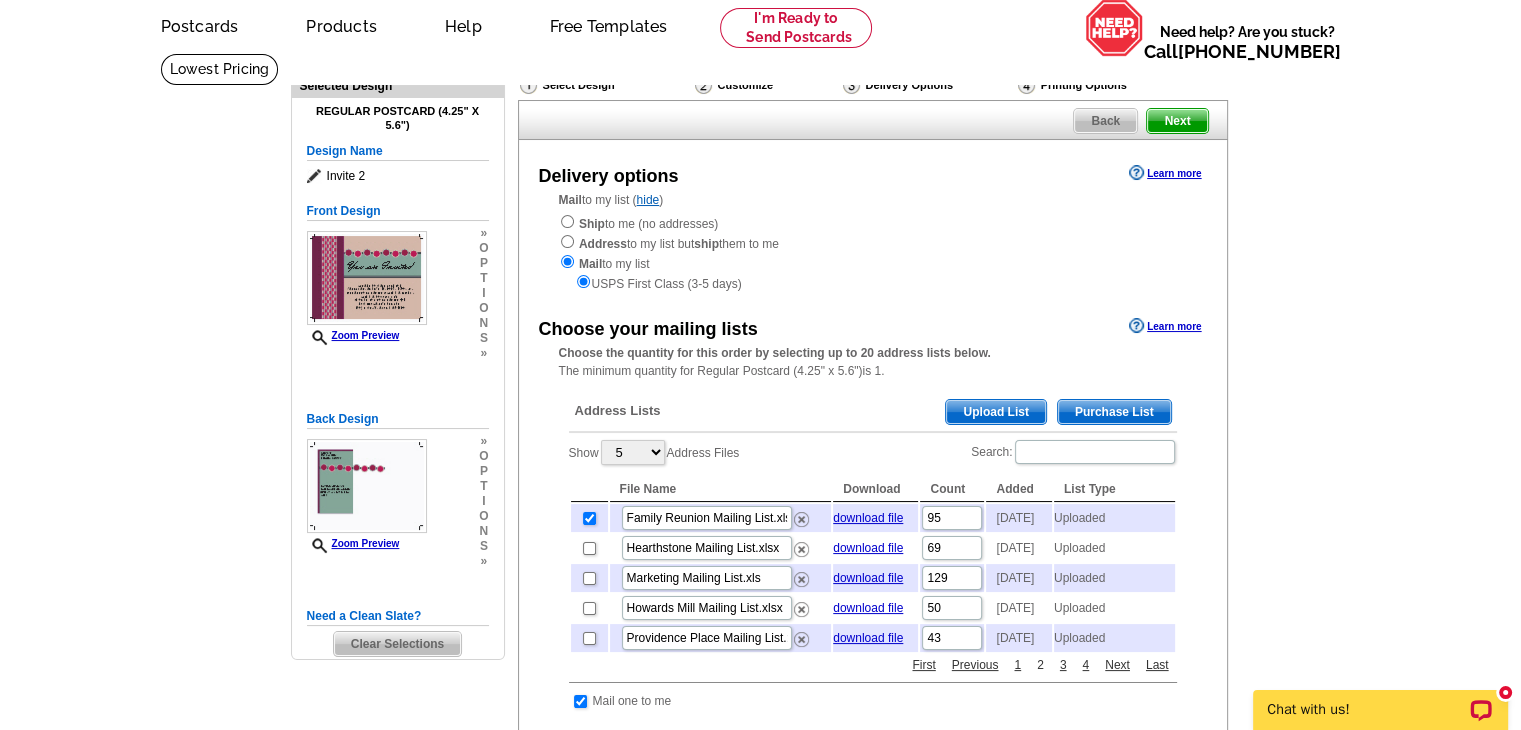 click on "2" at bounding box center [1040, 665] 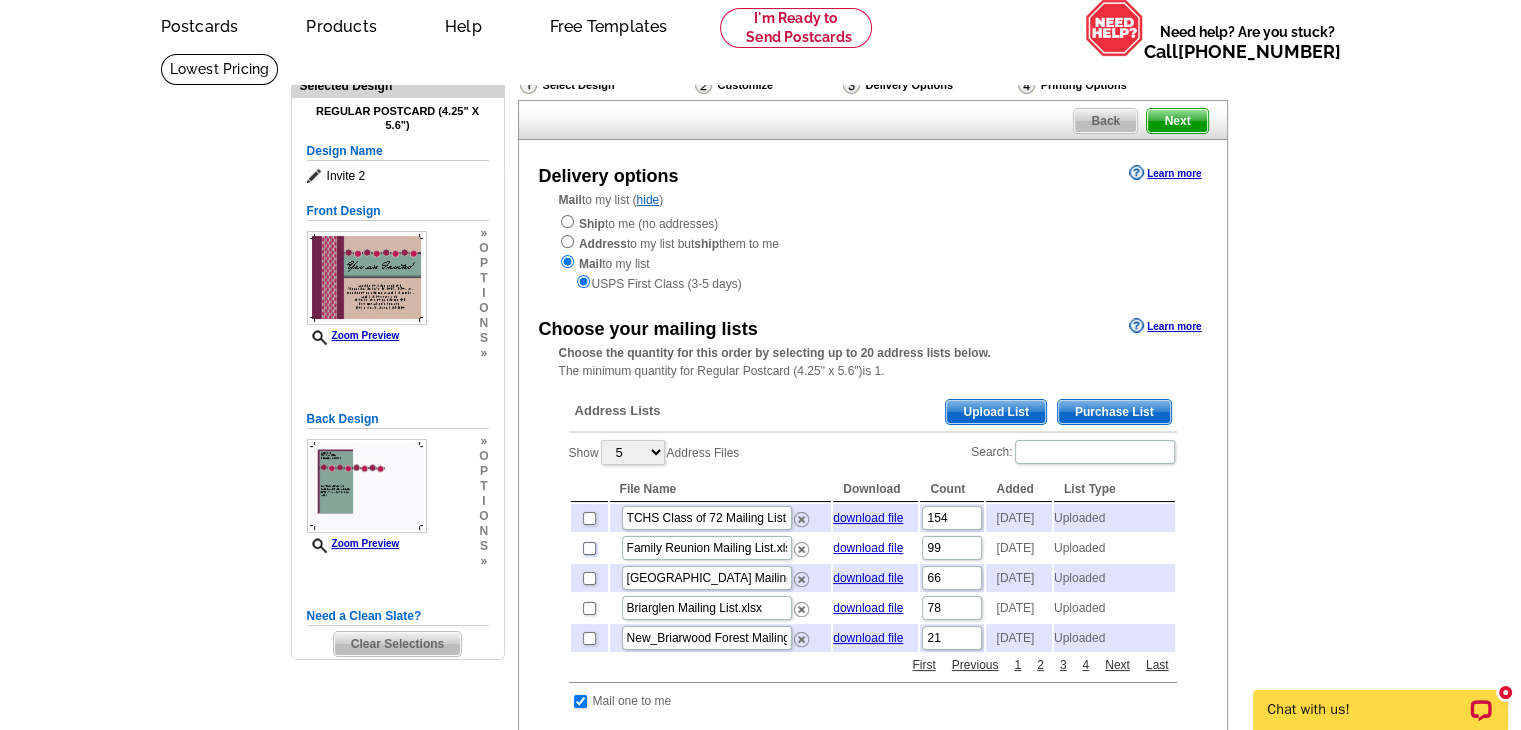 click at bounding box center (589, 548) 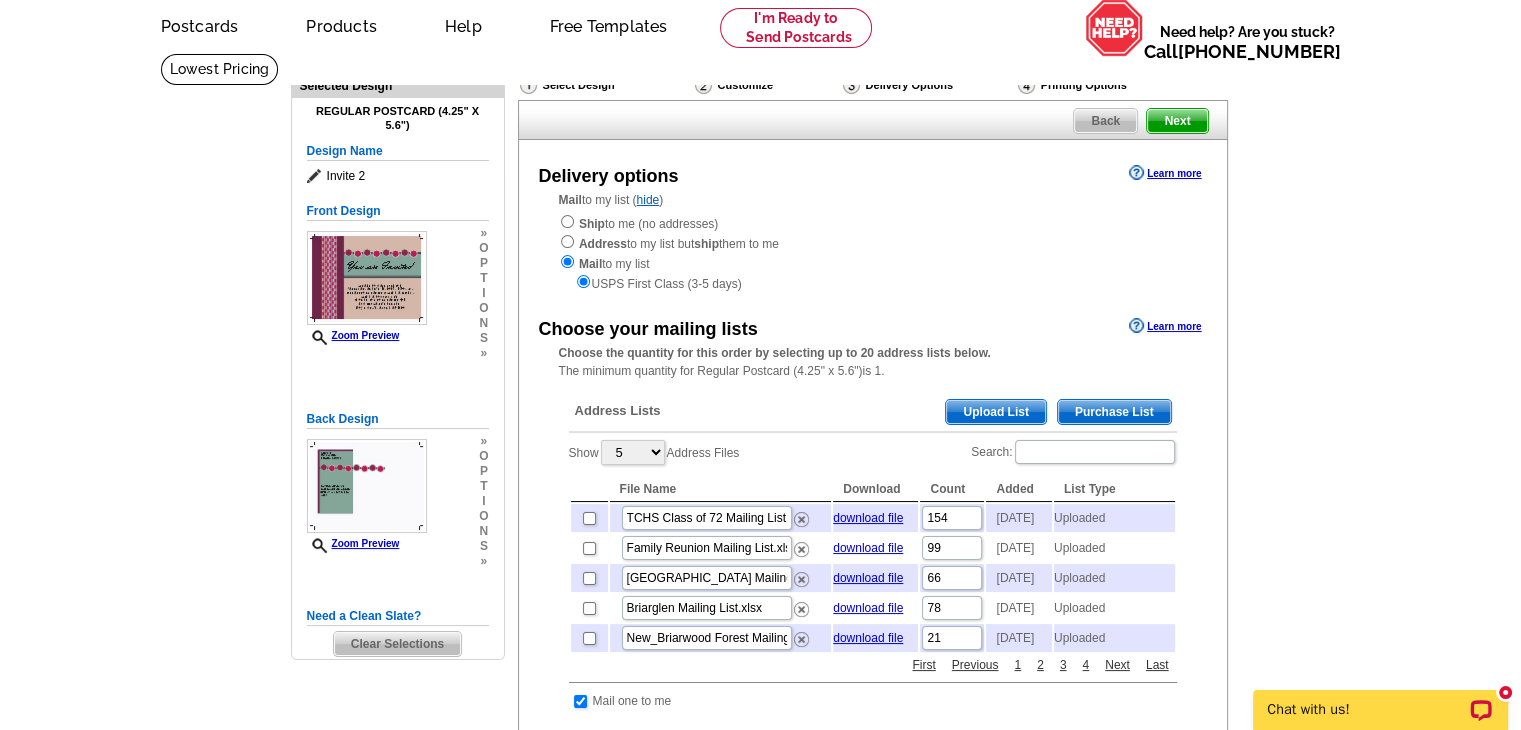 checkbox on "true" 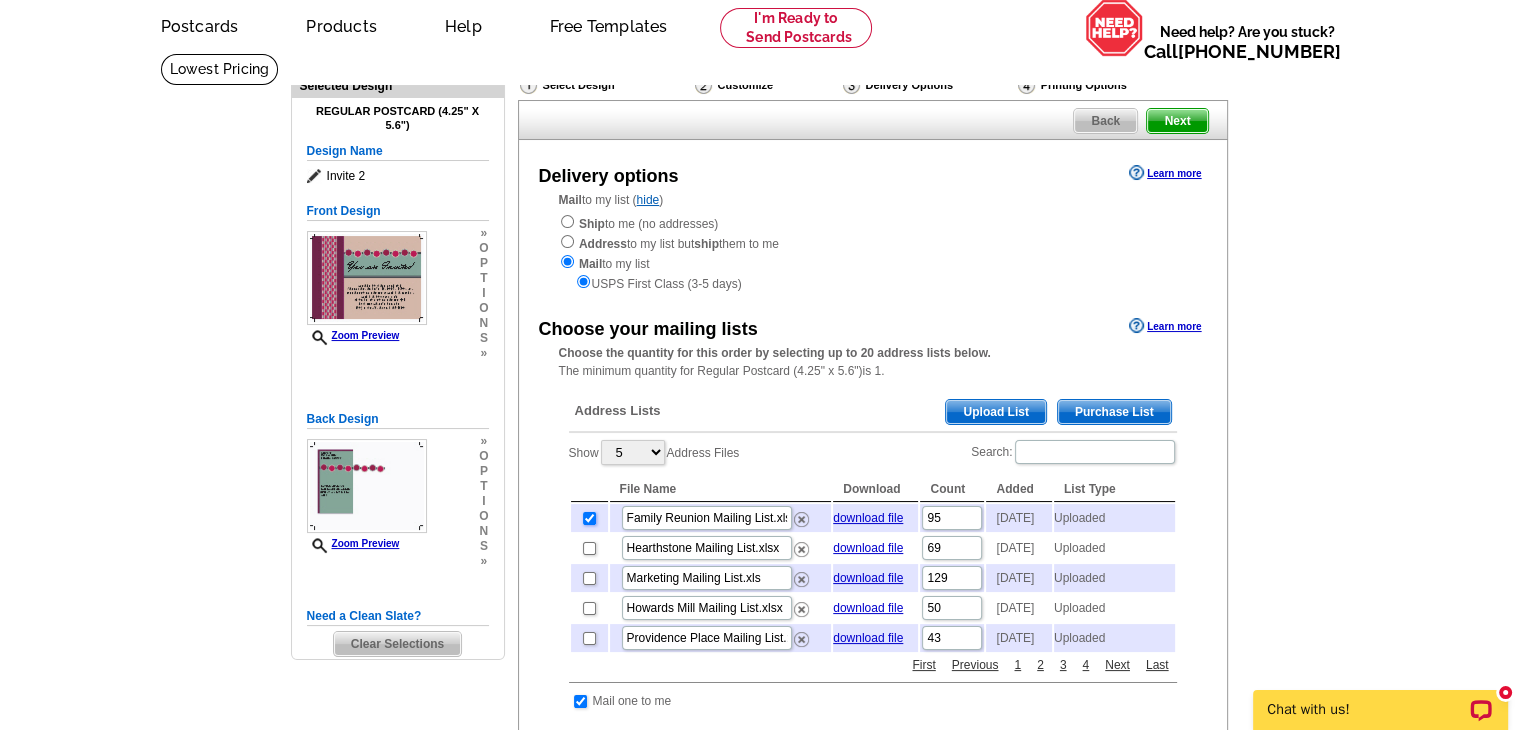 click at bounding box center [589, 518] 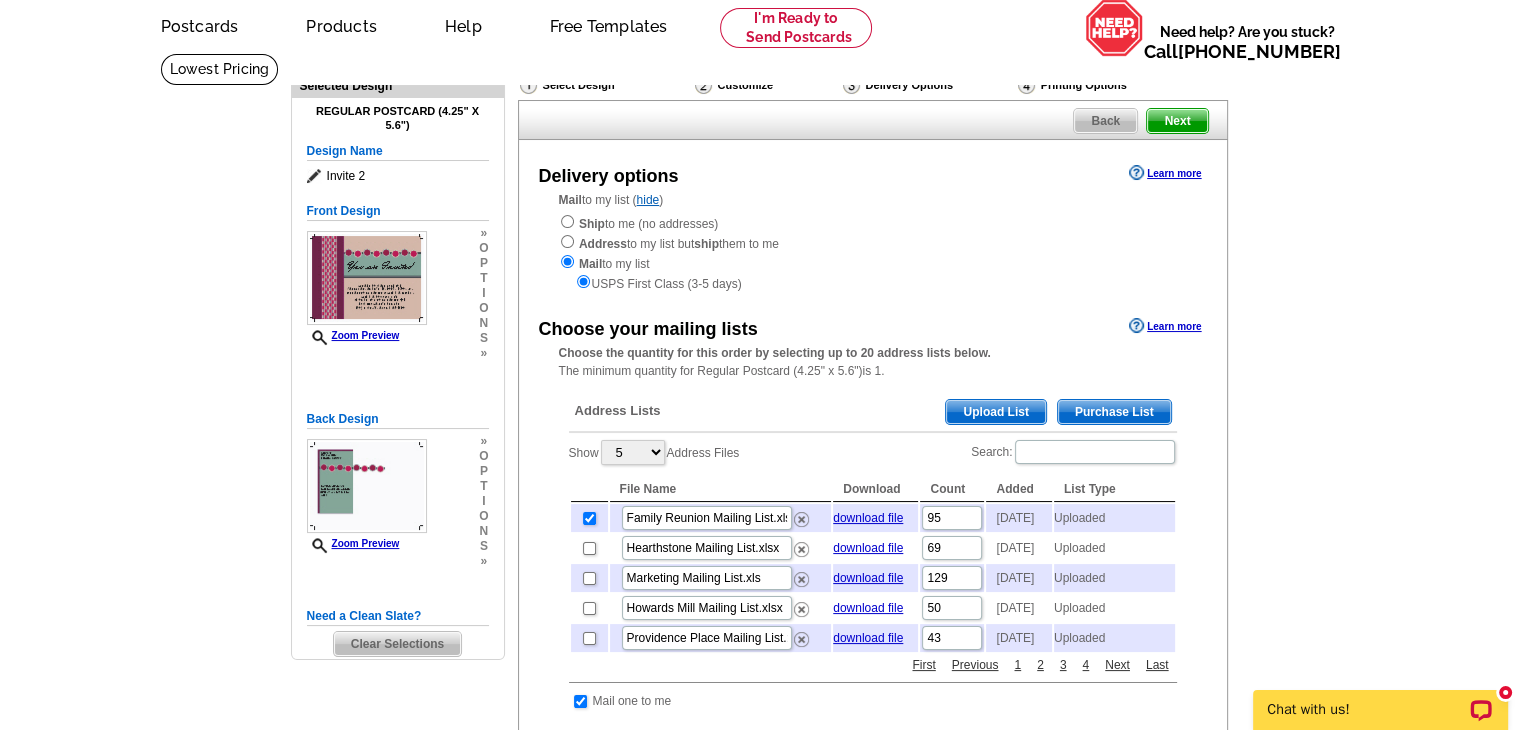 checkbox on "false" 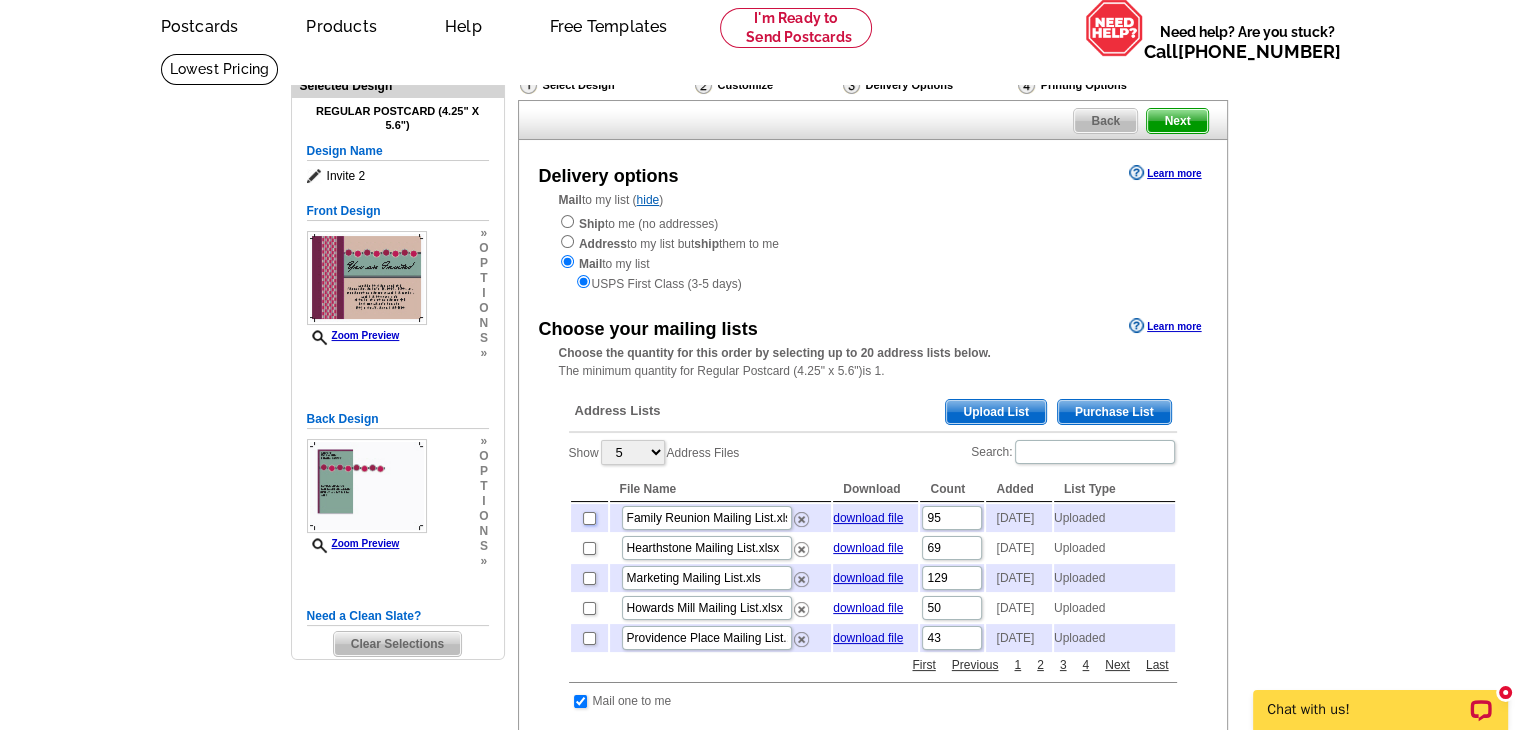 click at bounding box center (589, 518) 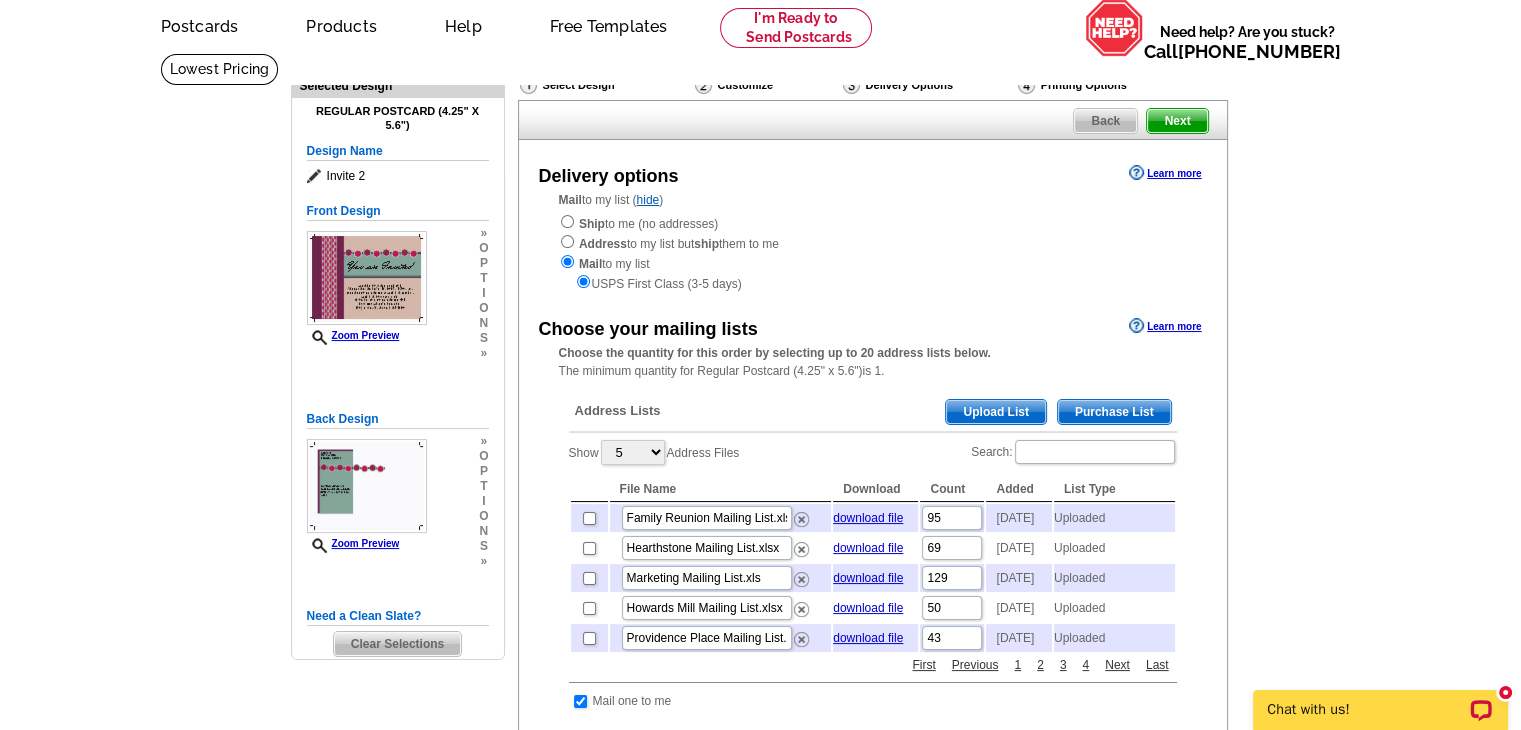 checkbox on "true" 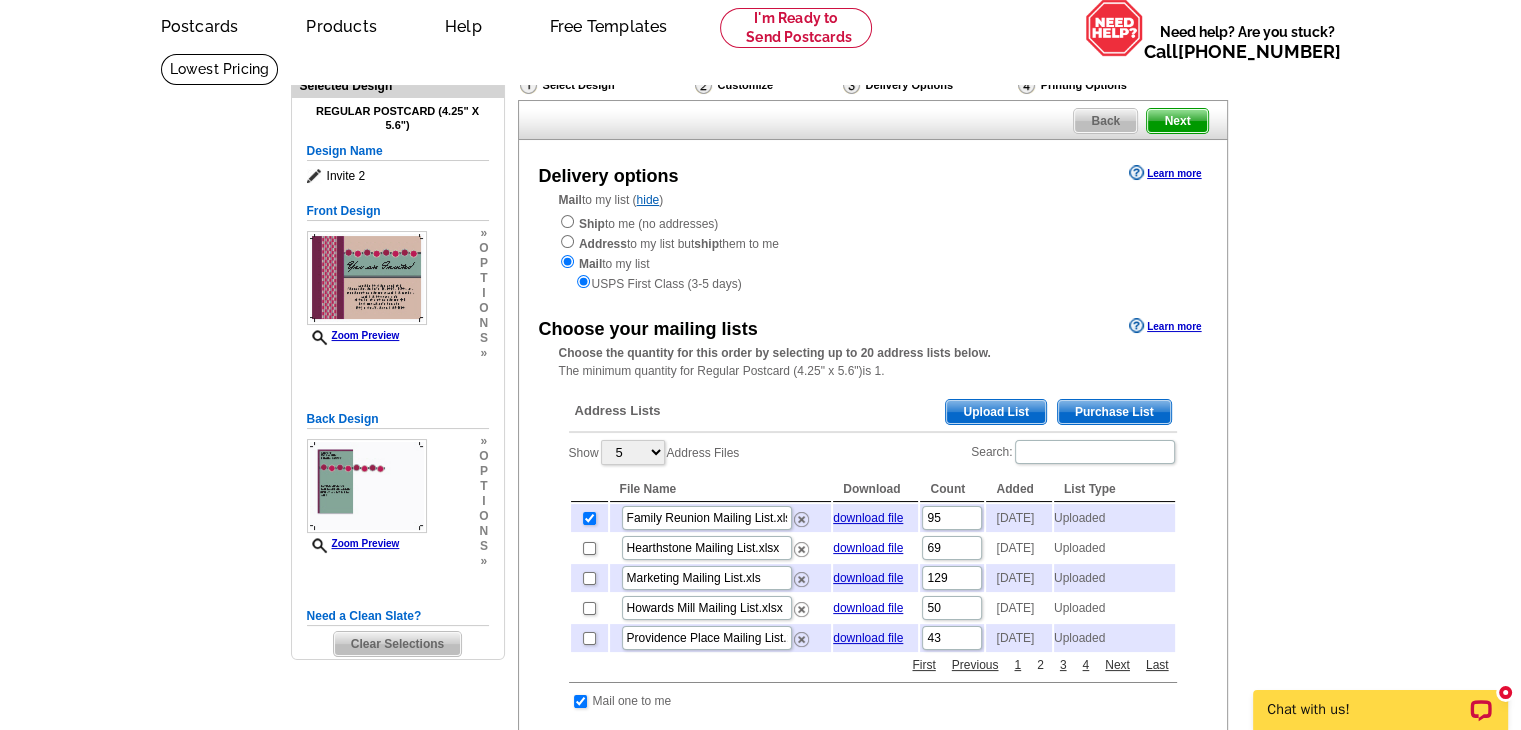 click on "2" at bounding box center (1040, 665) 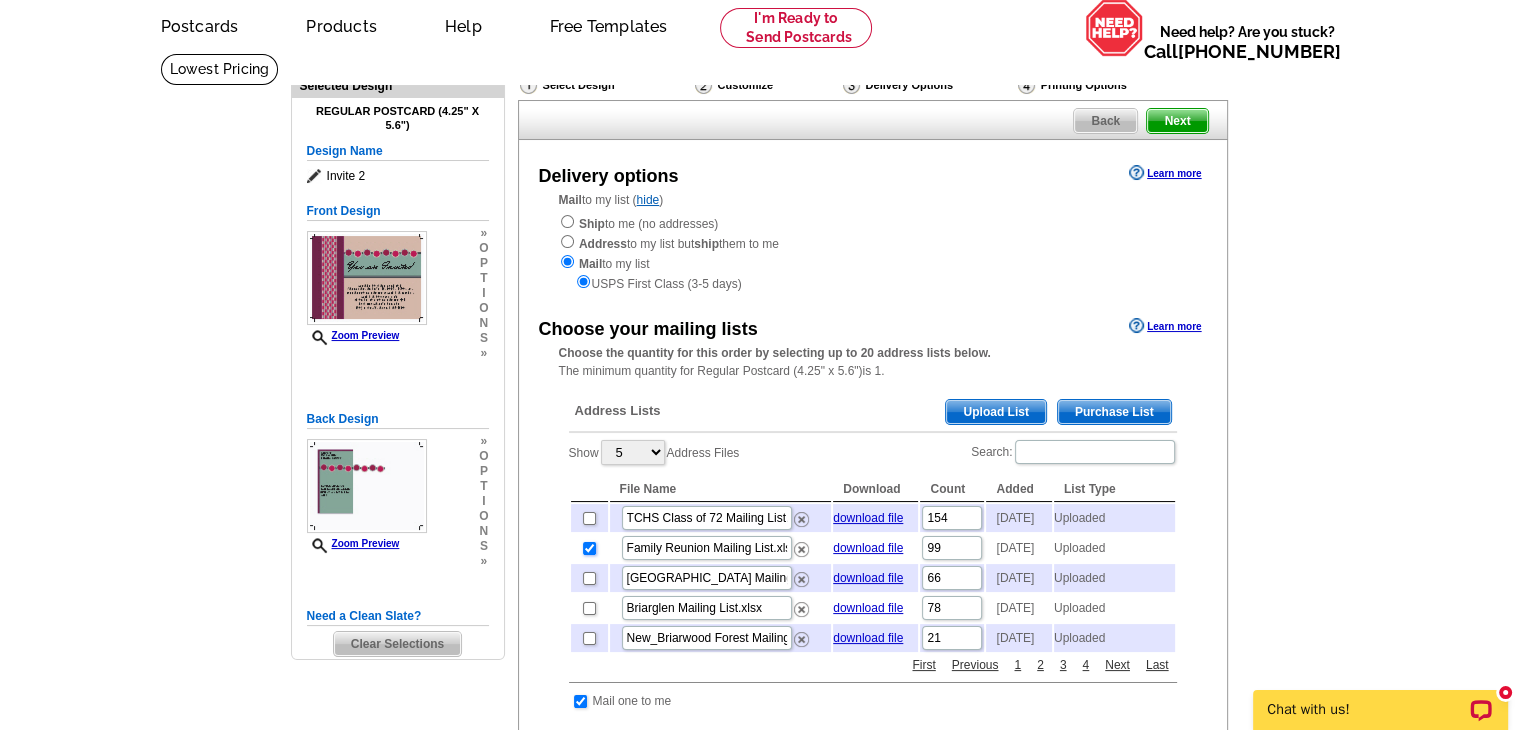 click at bounding box center [589, 548] 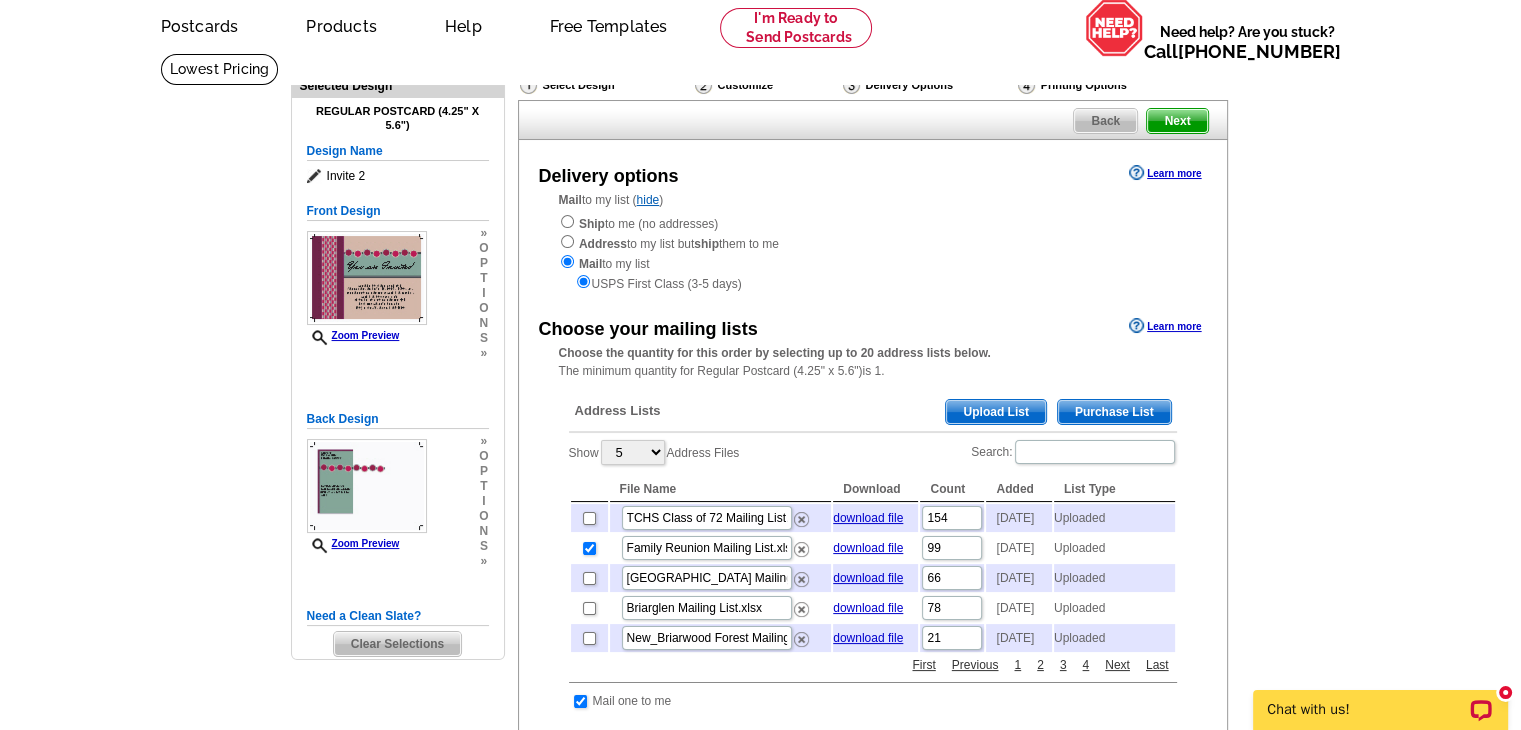 checkbox on "false" 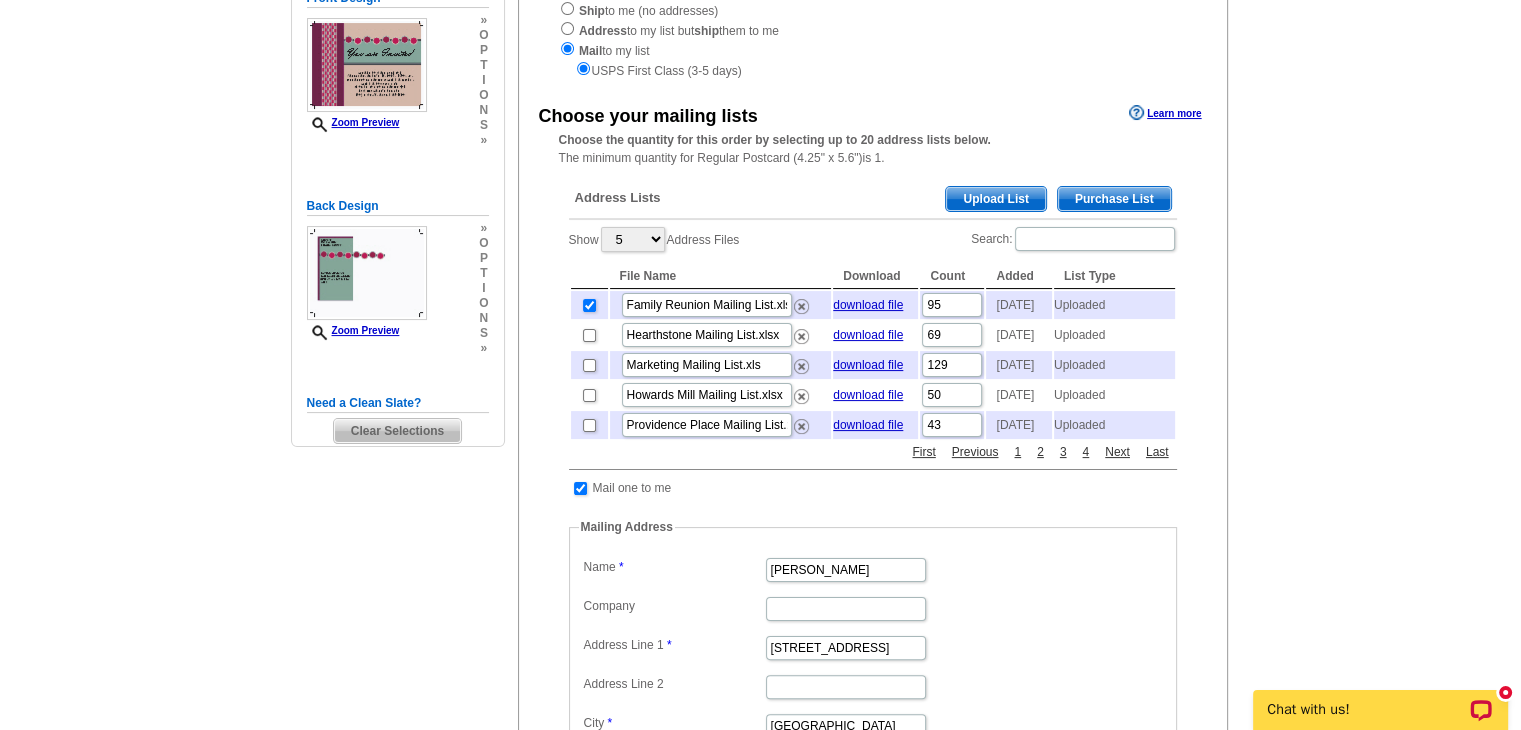 scroll, scrollTop: 386, scrollLeft: 0, axis: vertical 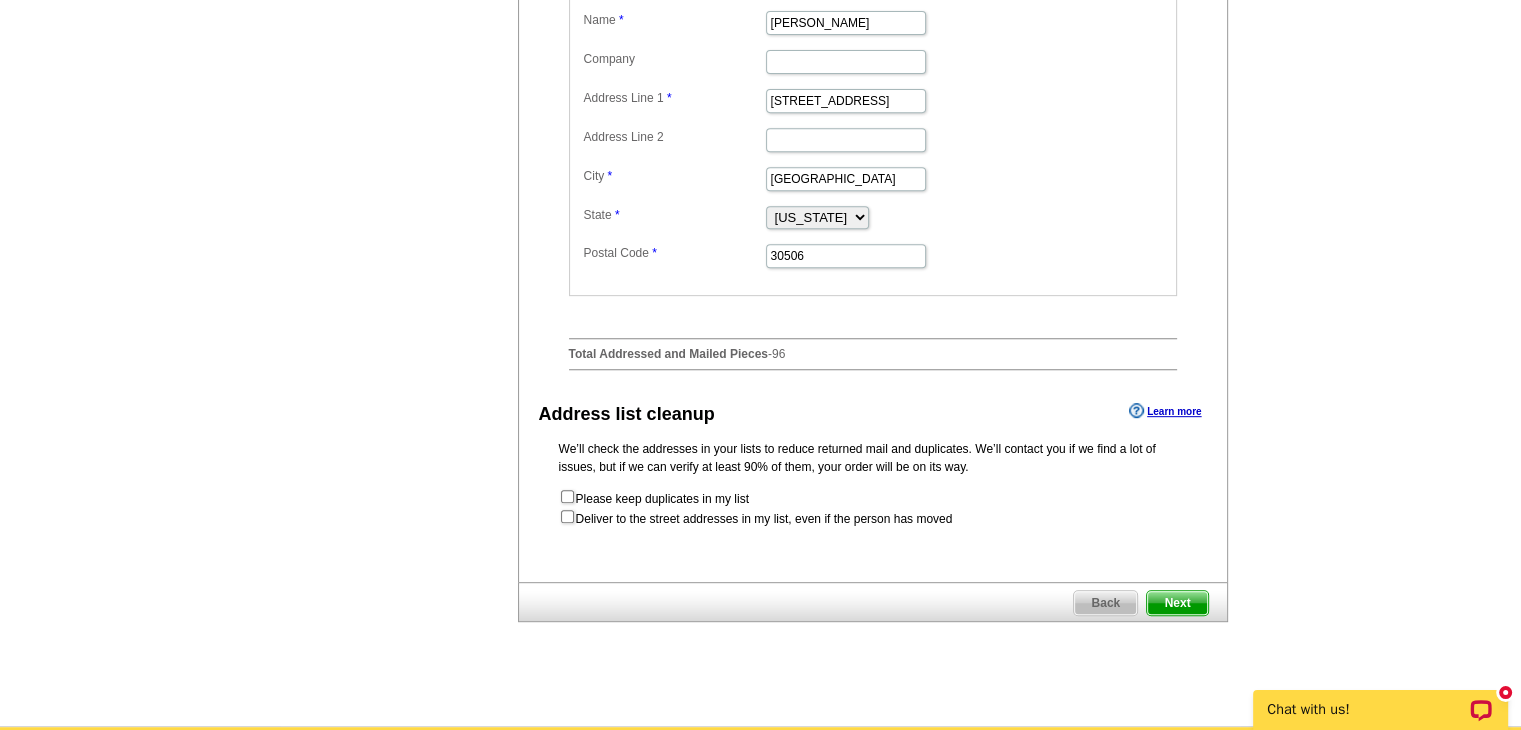 click on "Next" at bounding box center (1177, 603) 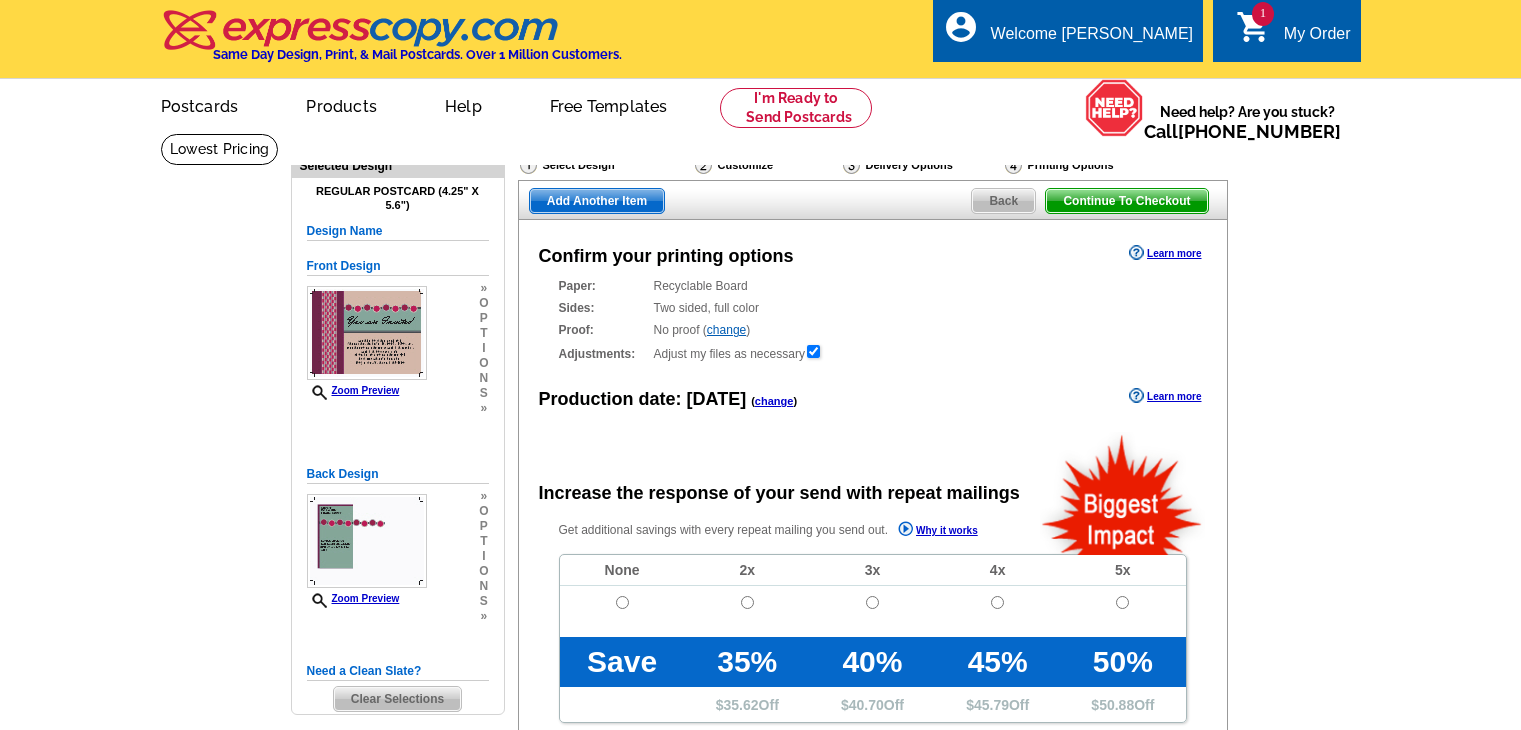 scroll, scrollTop: 0, scrollLeft: 0, axis: both 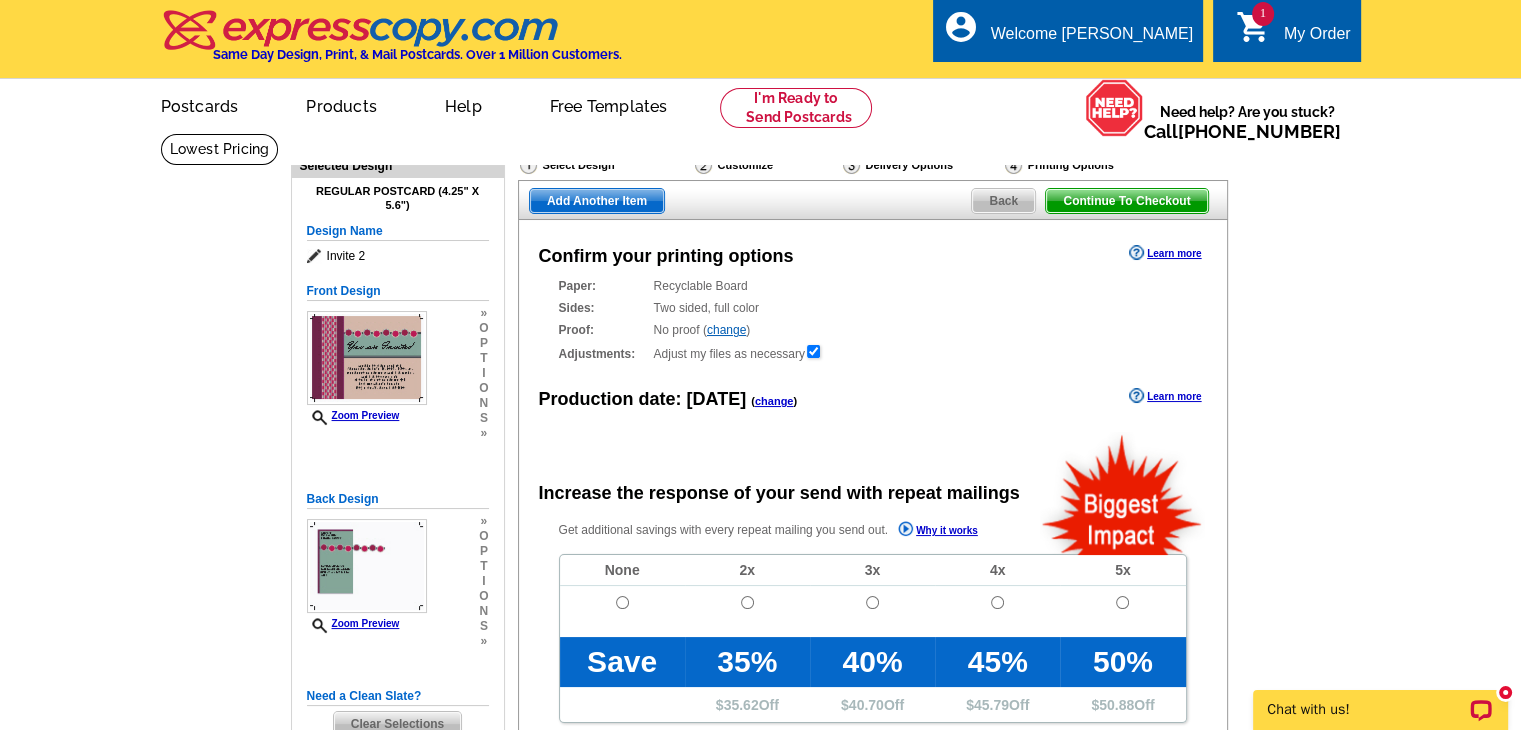 radio on "false" 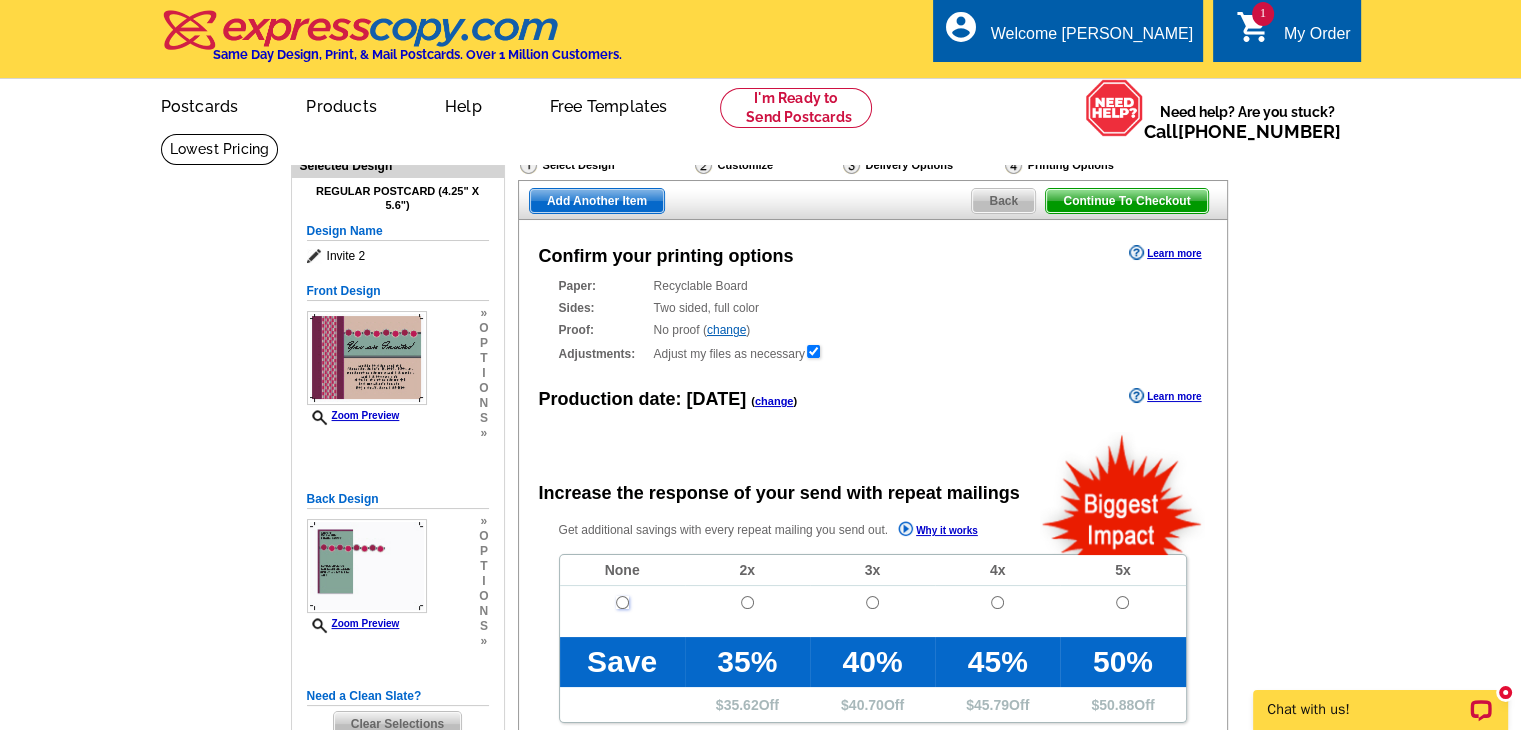 click at bounding box center [622, 602] 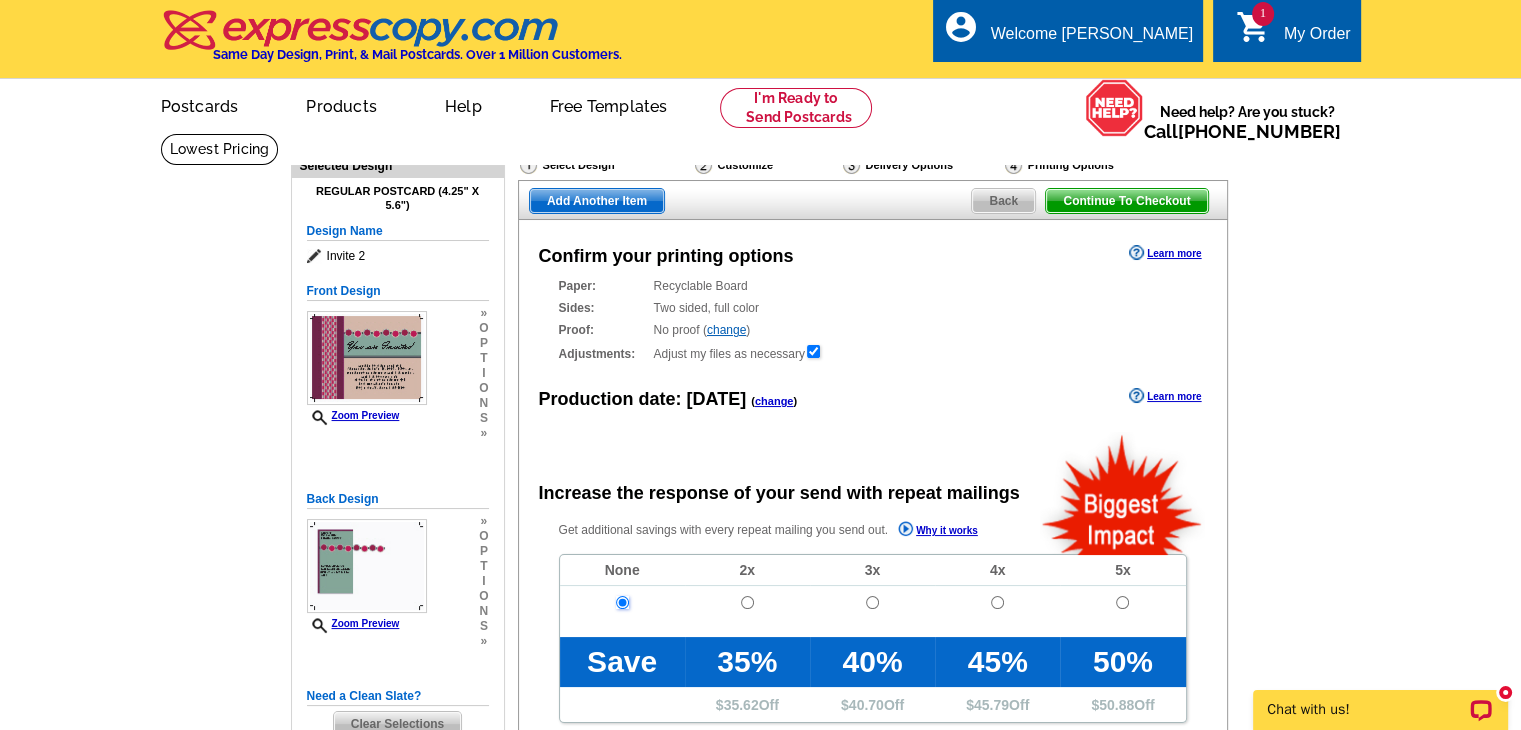 scroll, scrollTop: 638, scrollLeft: 0, axis: vertical 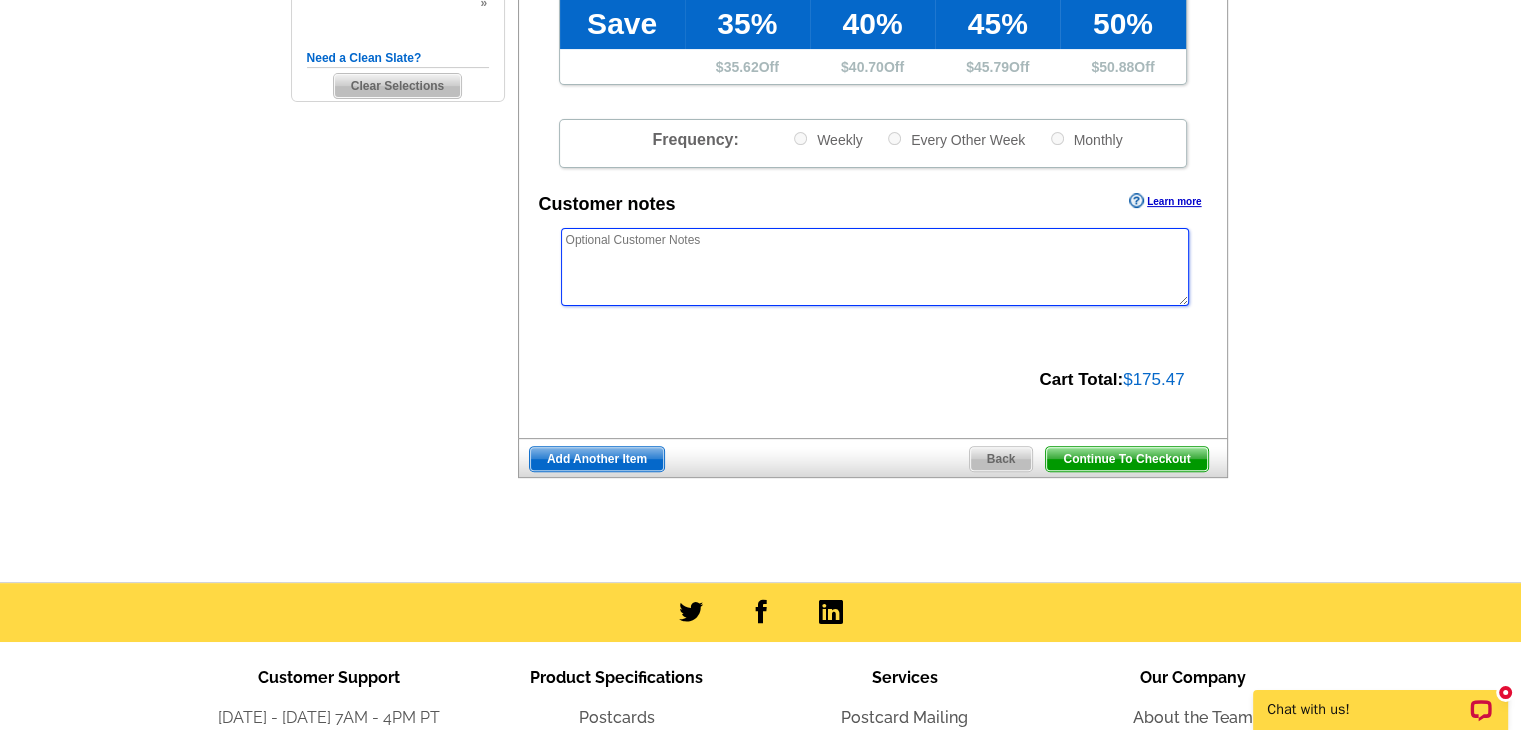 click at bounding box center [875, 267] 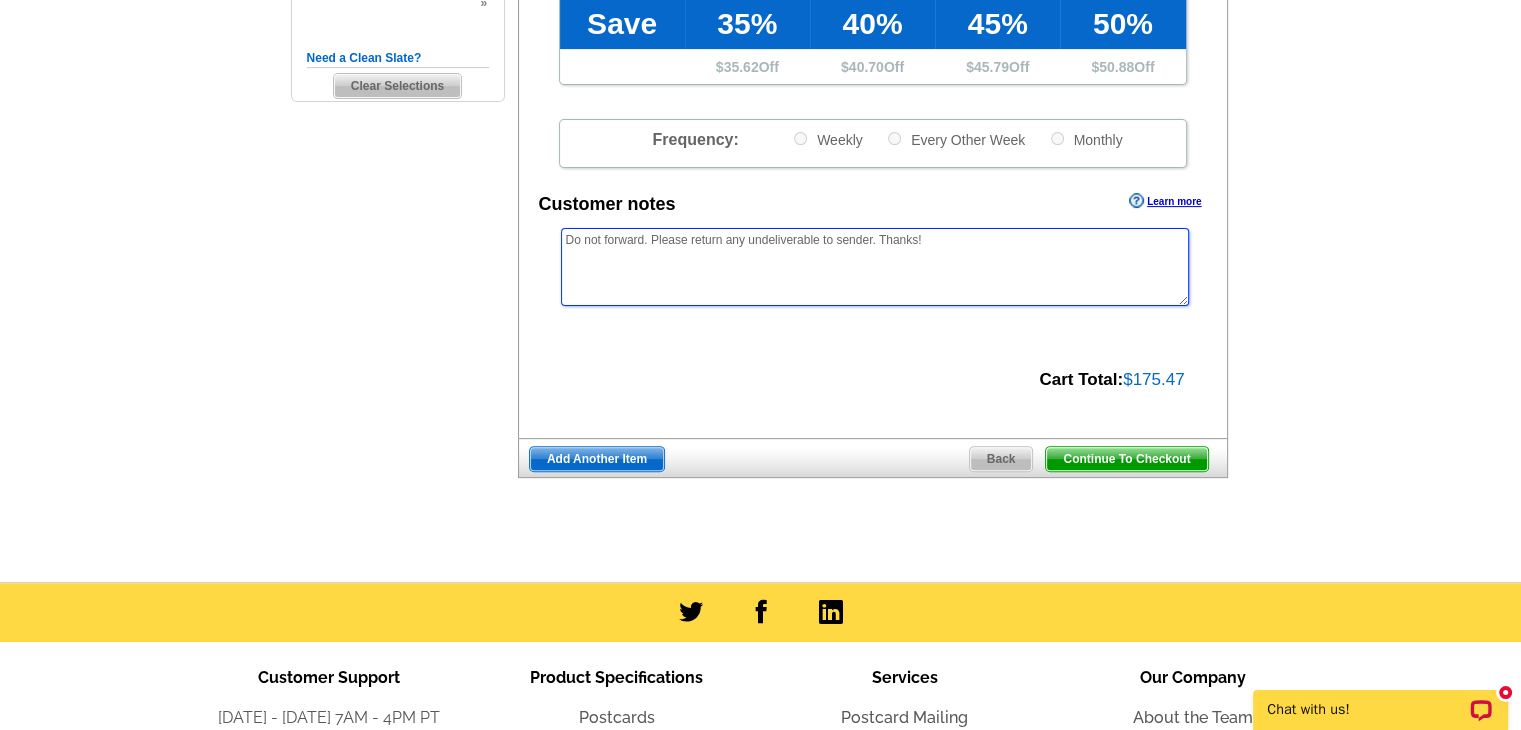 type on "Do not forward. Please return any undeliverable to sender. Thanks!" 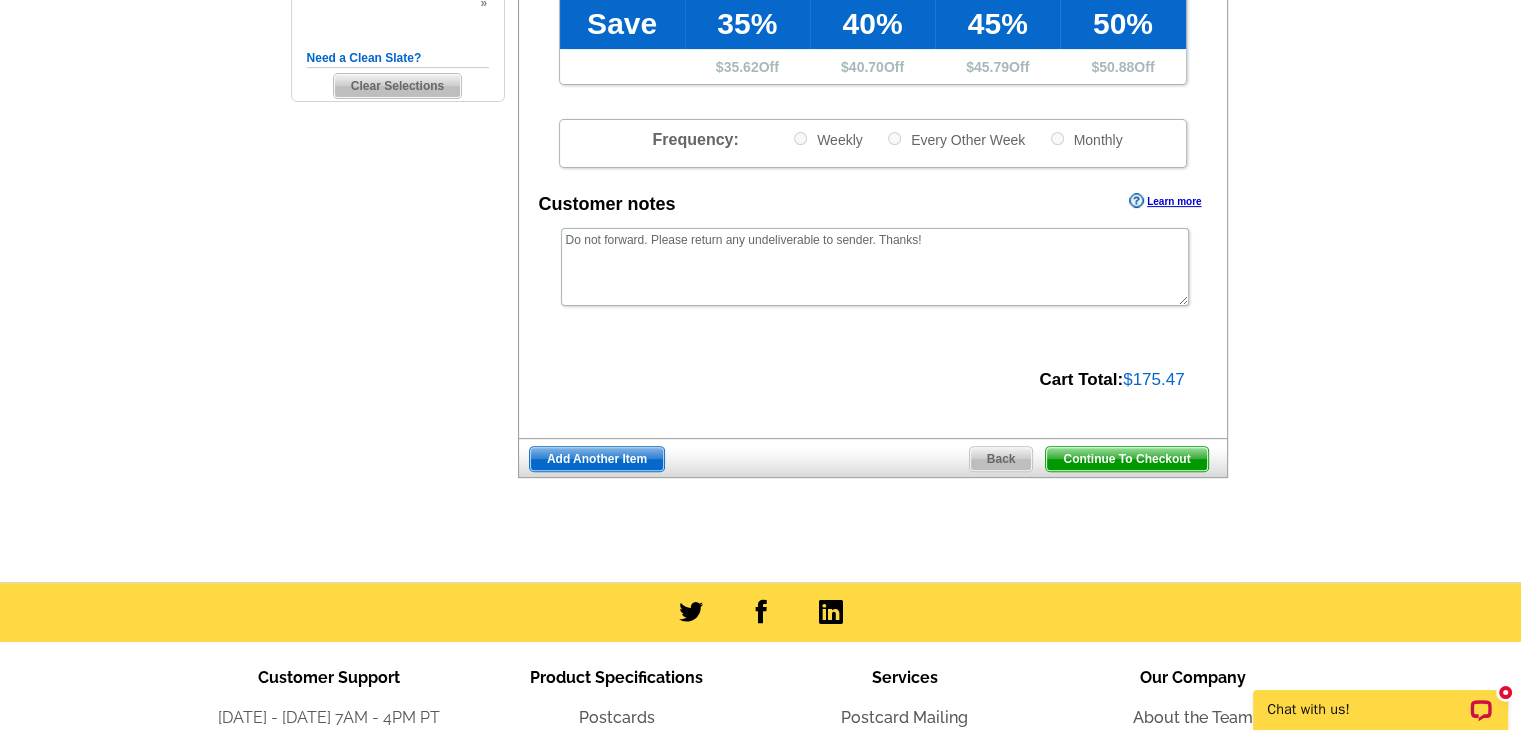 click on "Continue To Checkout" at bounding box center (1126, 459) 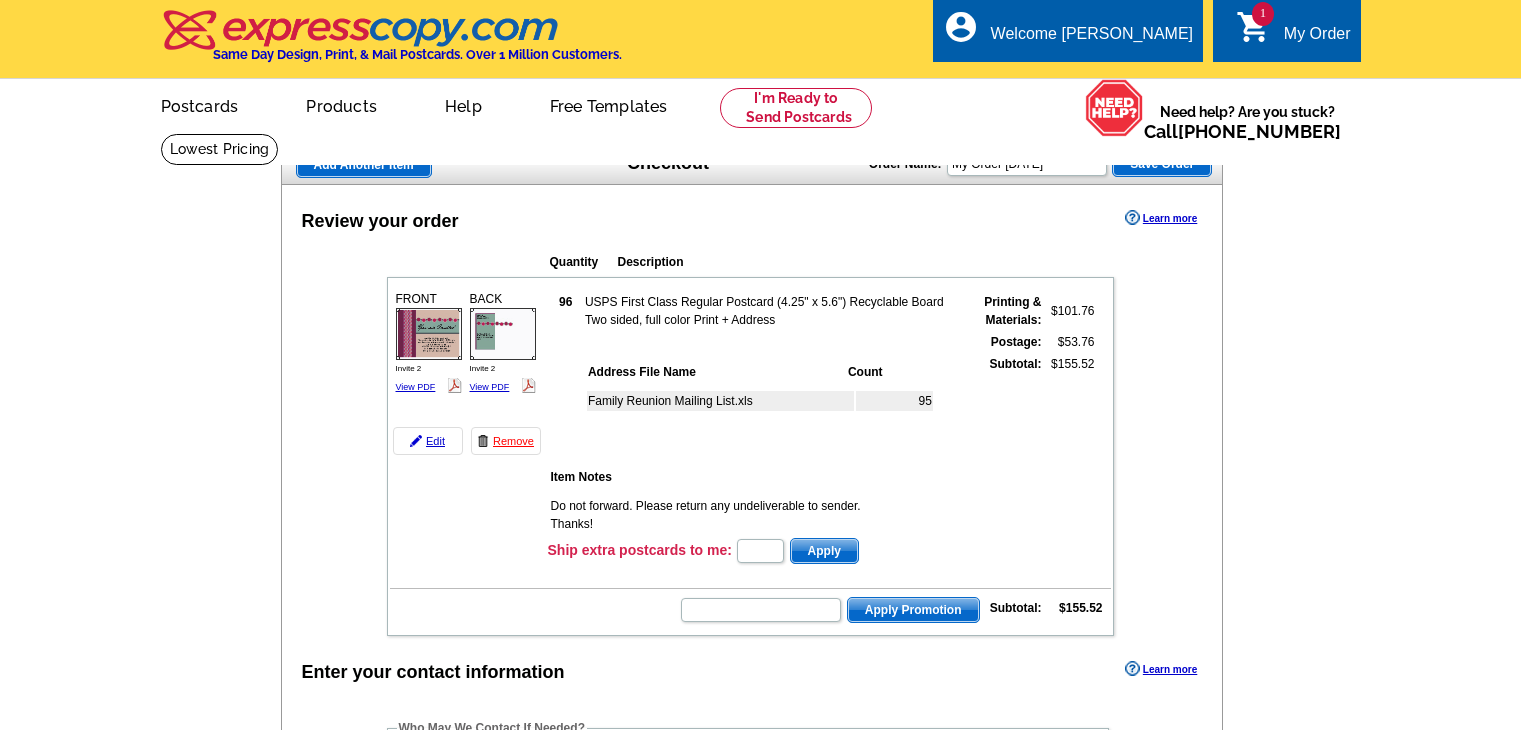 scroll, scrollTop: 0, scrollLeft: 0, axis: both 